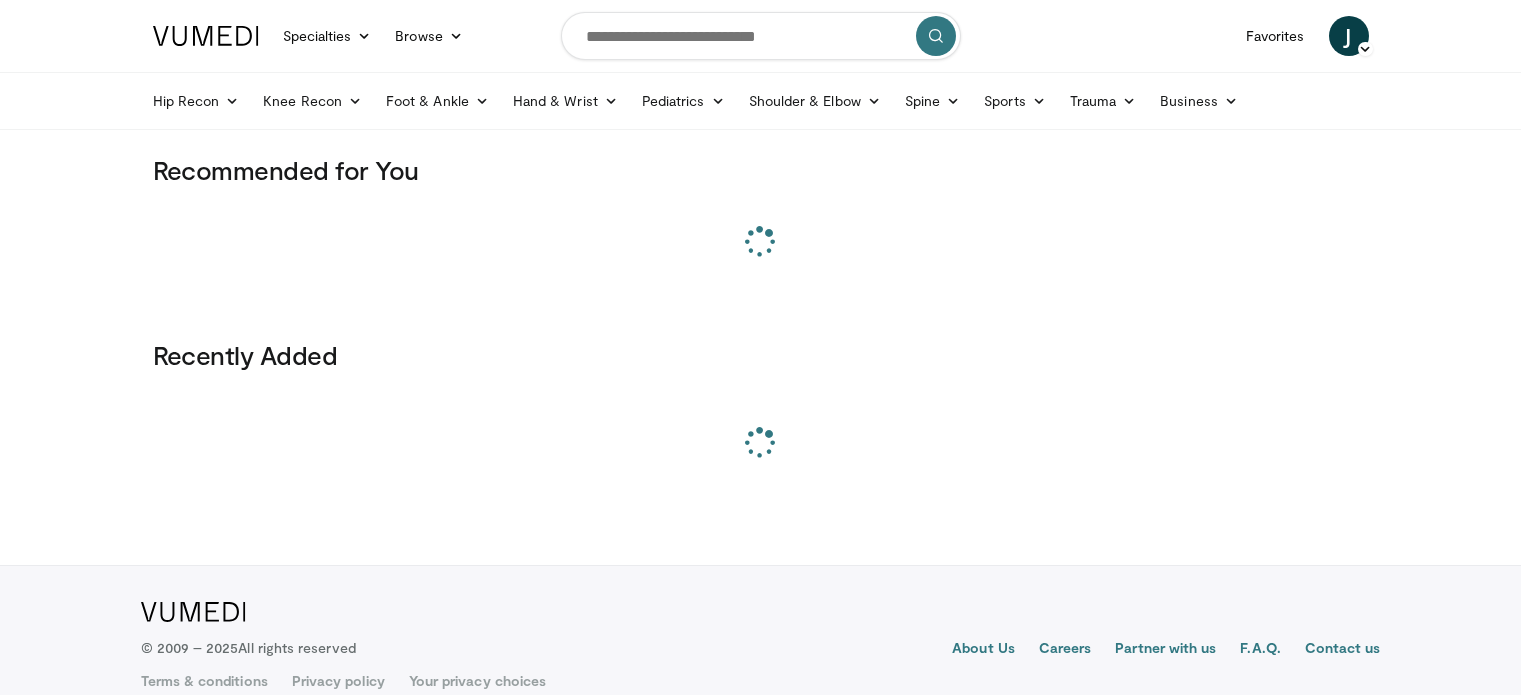 scroll, scrollTop: 0, scrollLeft: 0, axis: both 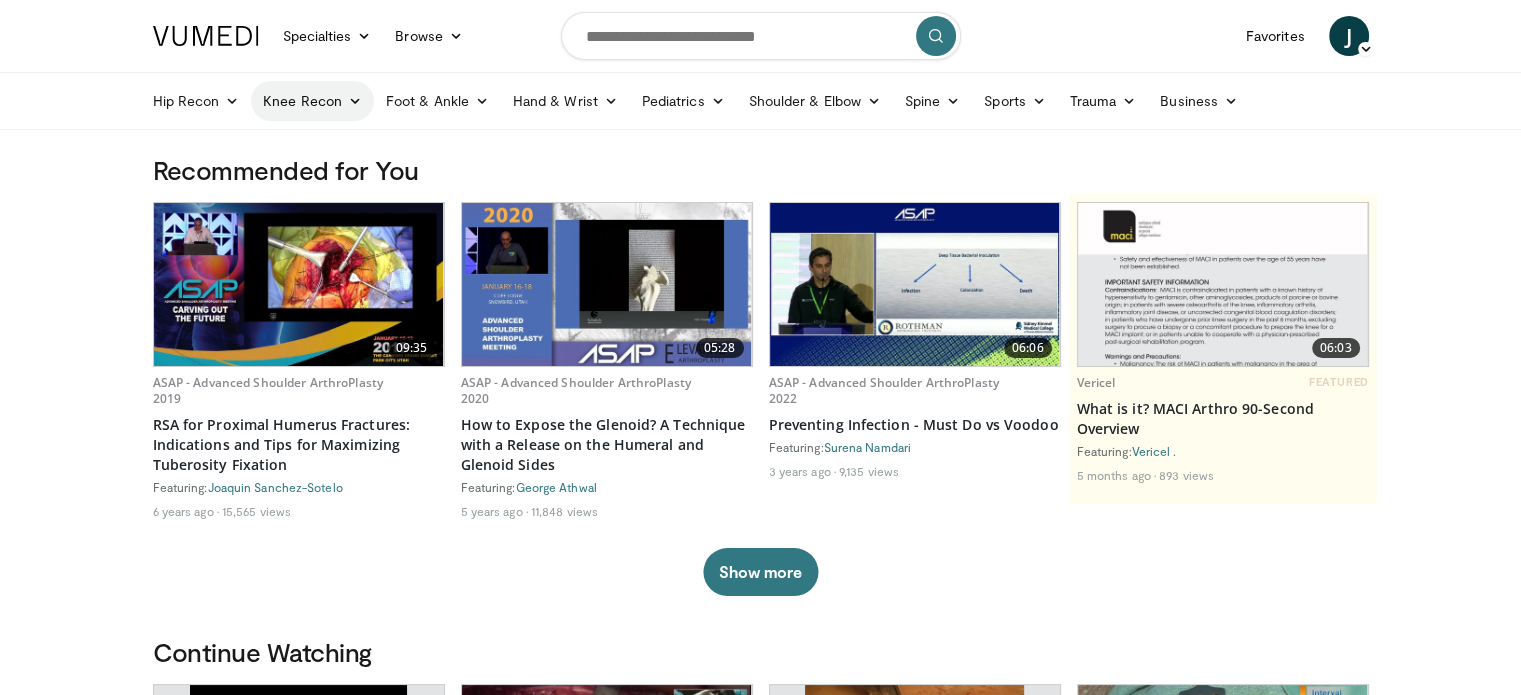 click at bounding box center [355, 101] 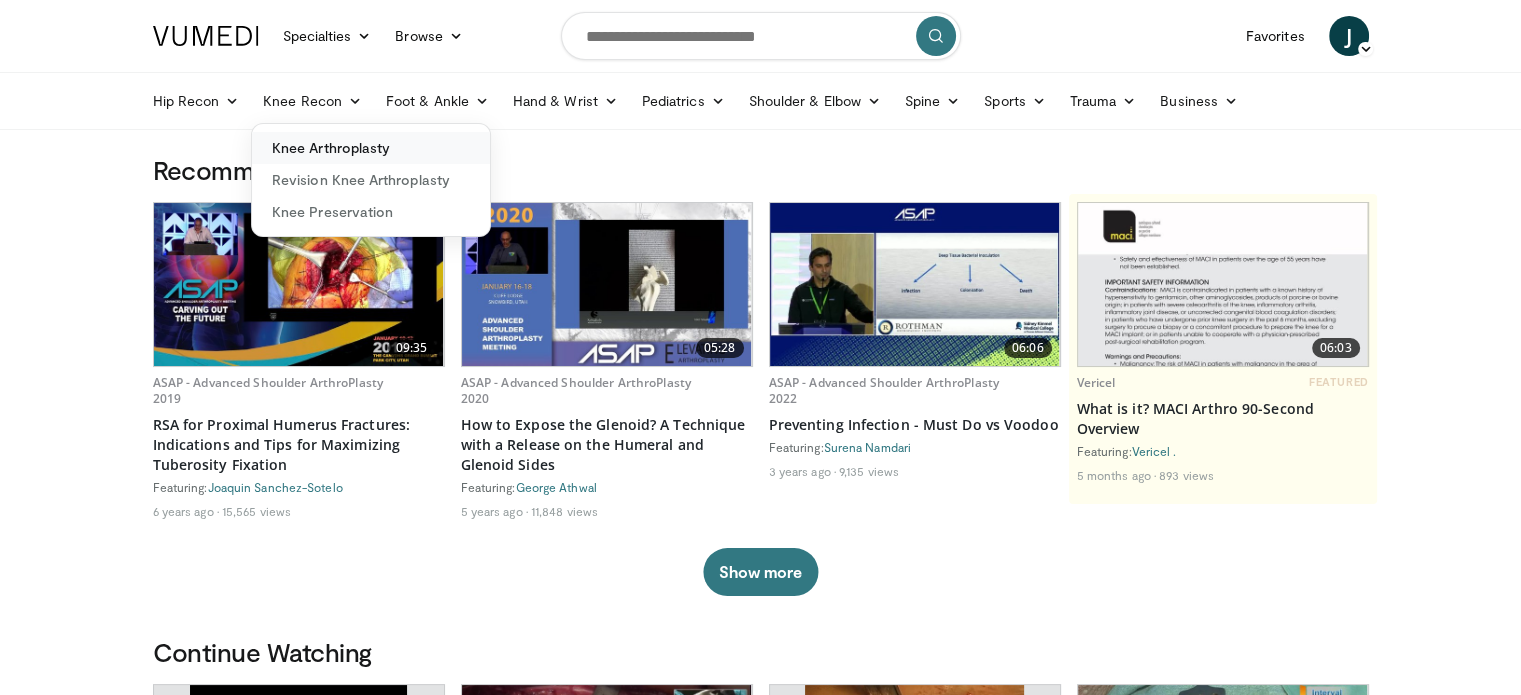 click on "Knee Arthroplasty" at bounding box center [371, 148] 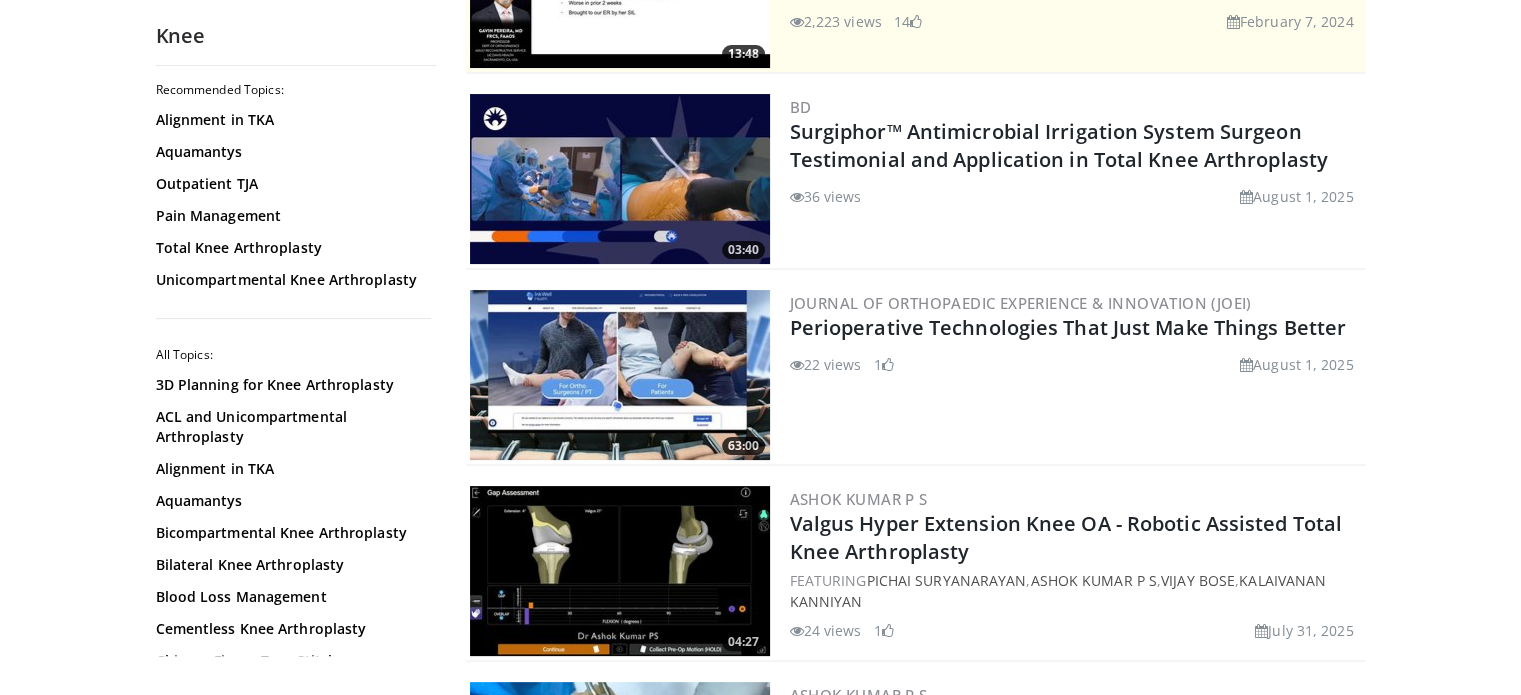 scroll, scrollTop: 396, scrollLeft: 0, axis: vertical 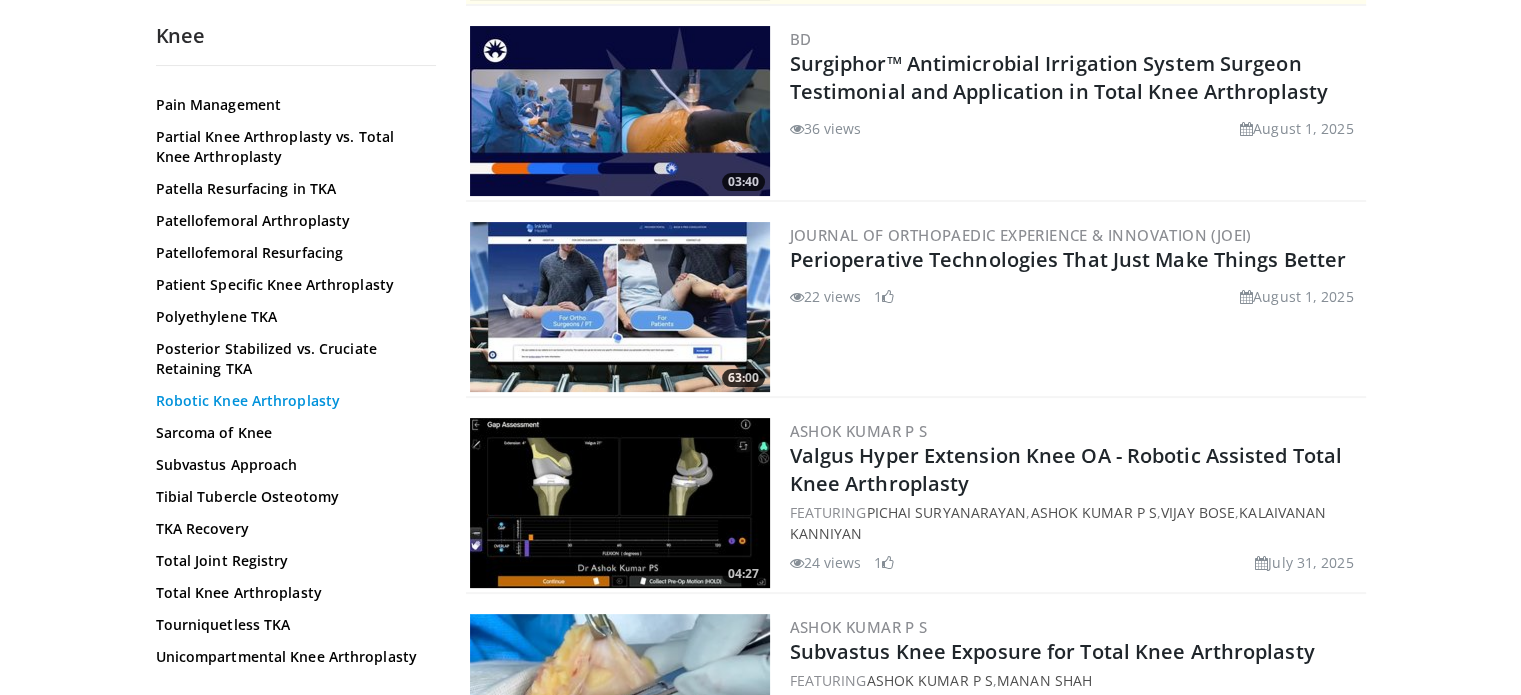 click on "Robotic Knee Arthroplasty" at bounding box center [291, 401] 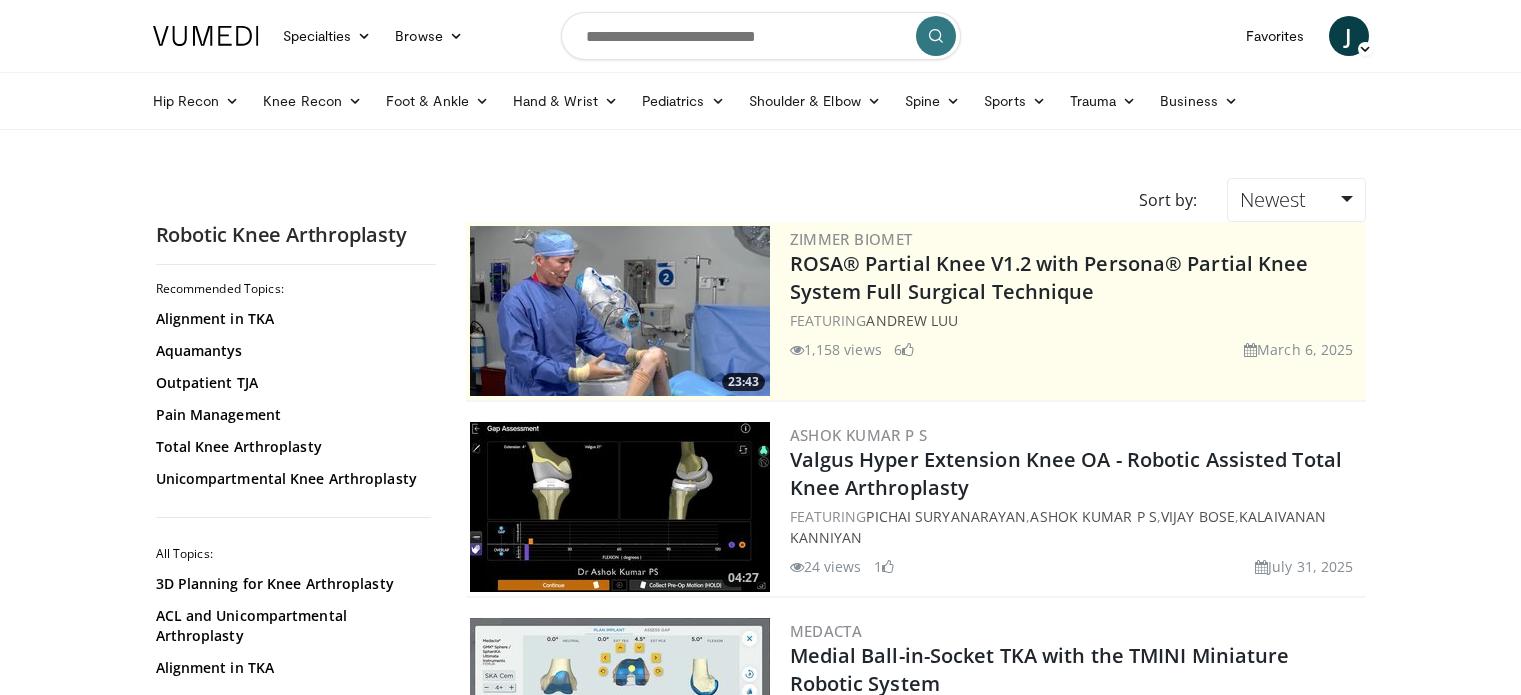 scroll, scrollTop: 0, scrollLeft: 0, axis: both 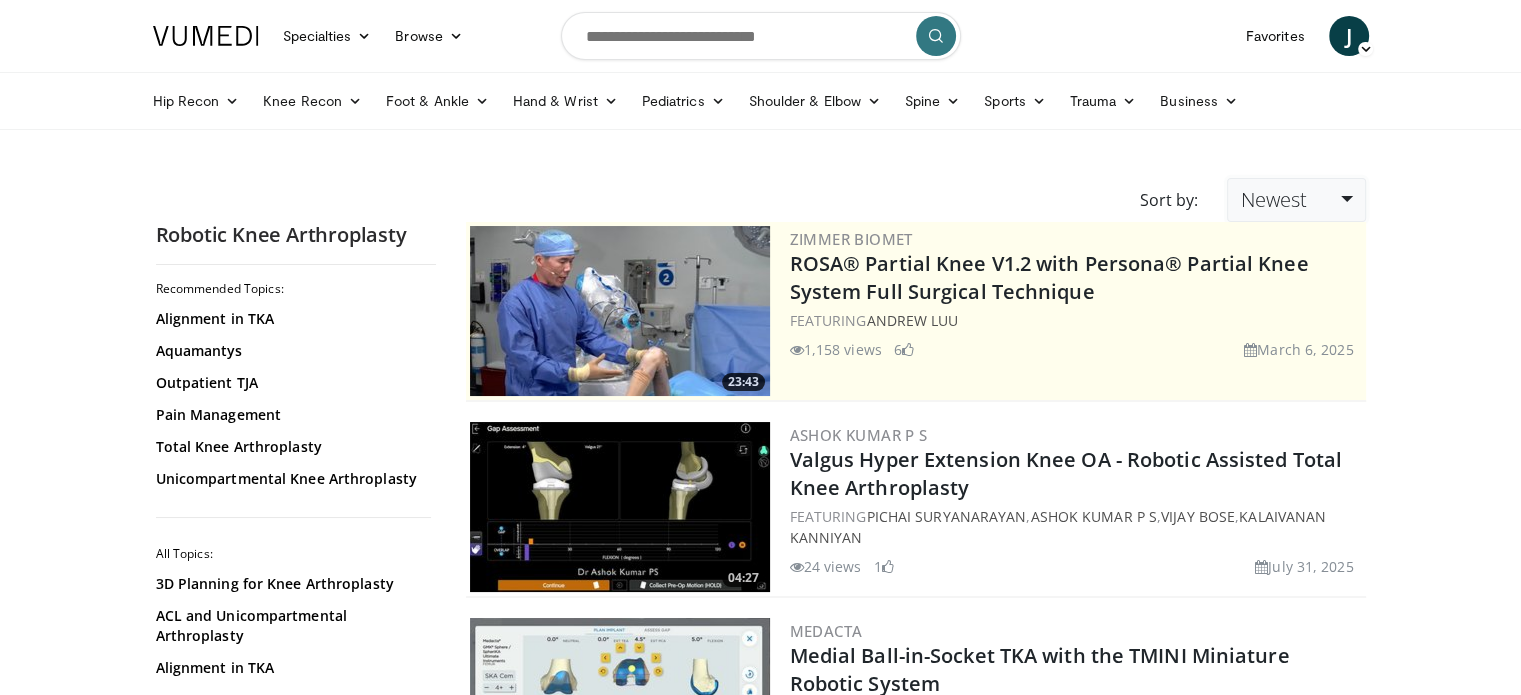 click on "Newest" at bounding box center [1273, 199] 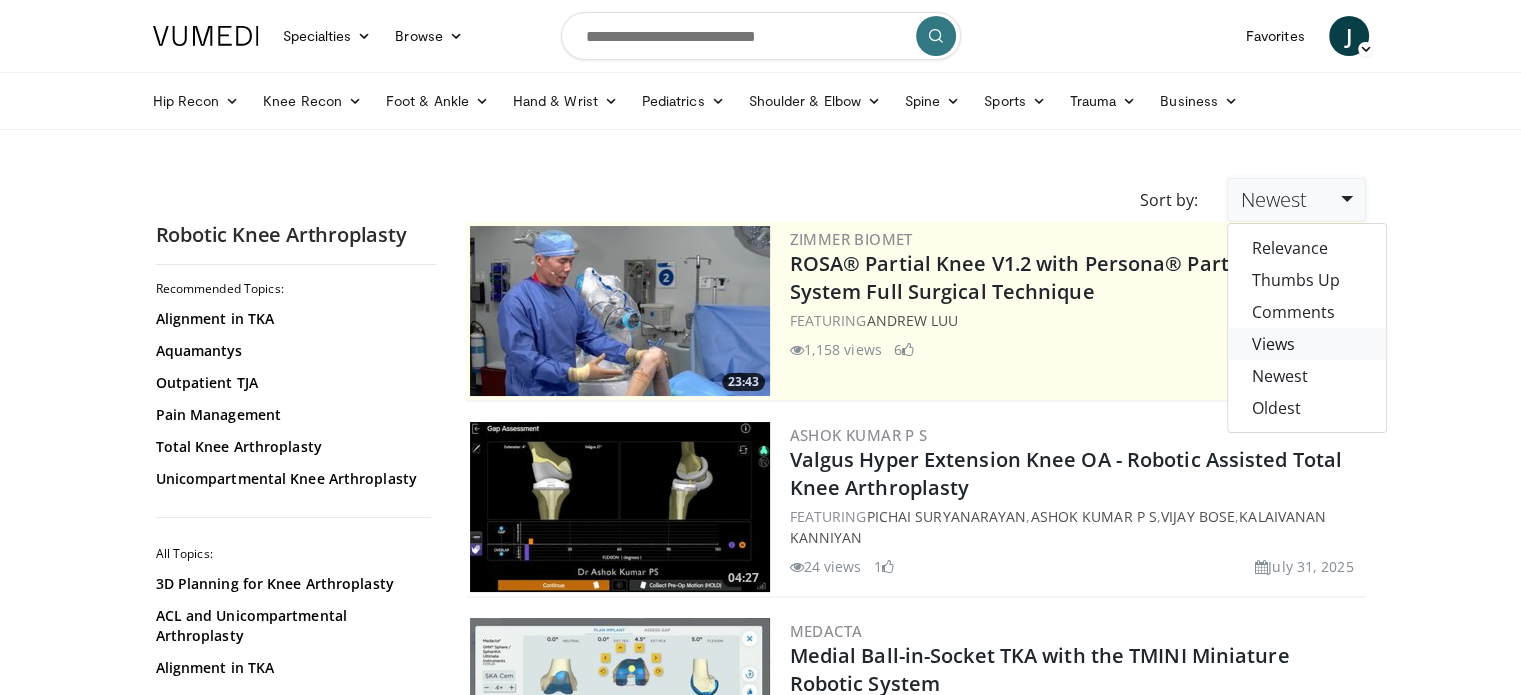 click on "Views" at bounding box center [1307, 344] 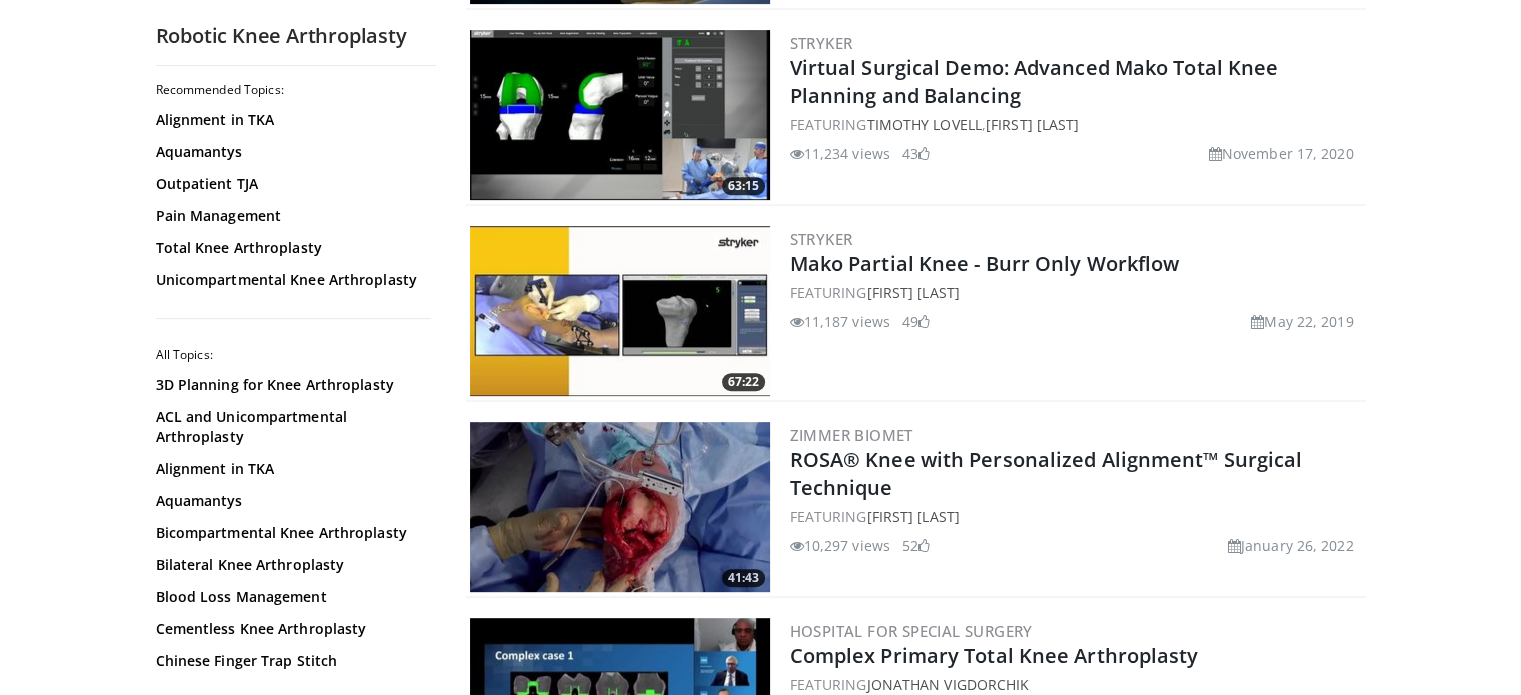 scroll, scrollTop: 786, scrollLeft: 0, axis: vertical 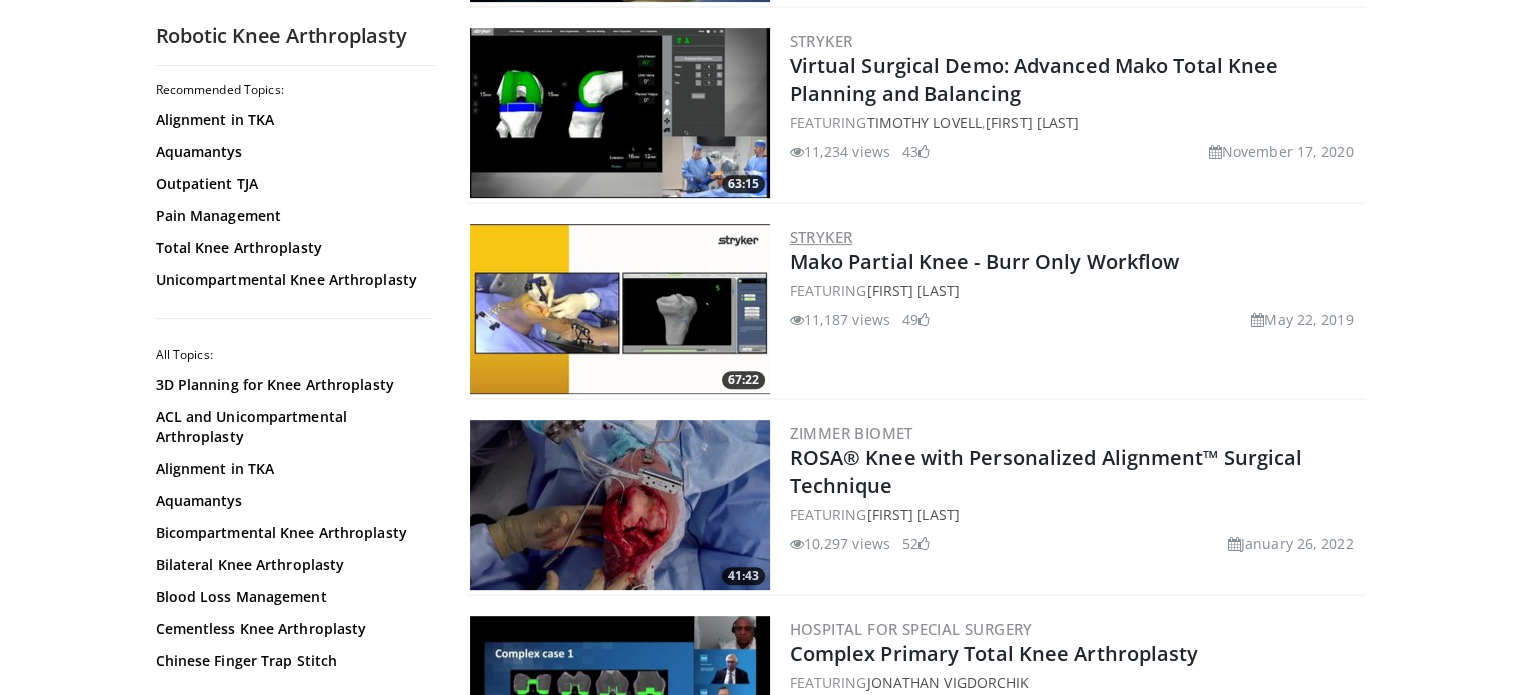 click on "Stryker" at bounding box center (821, 237) 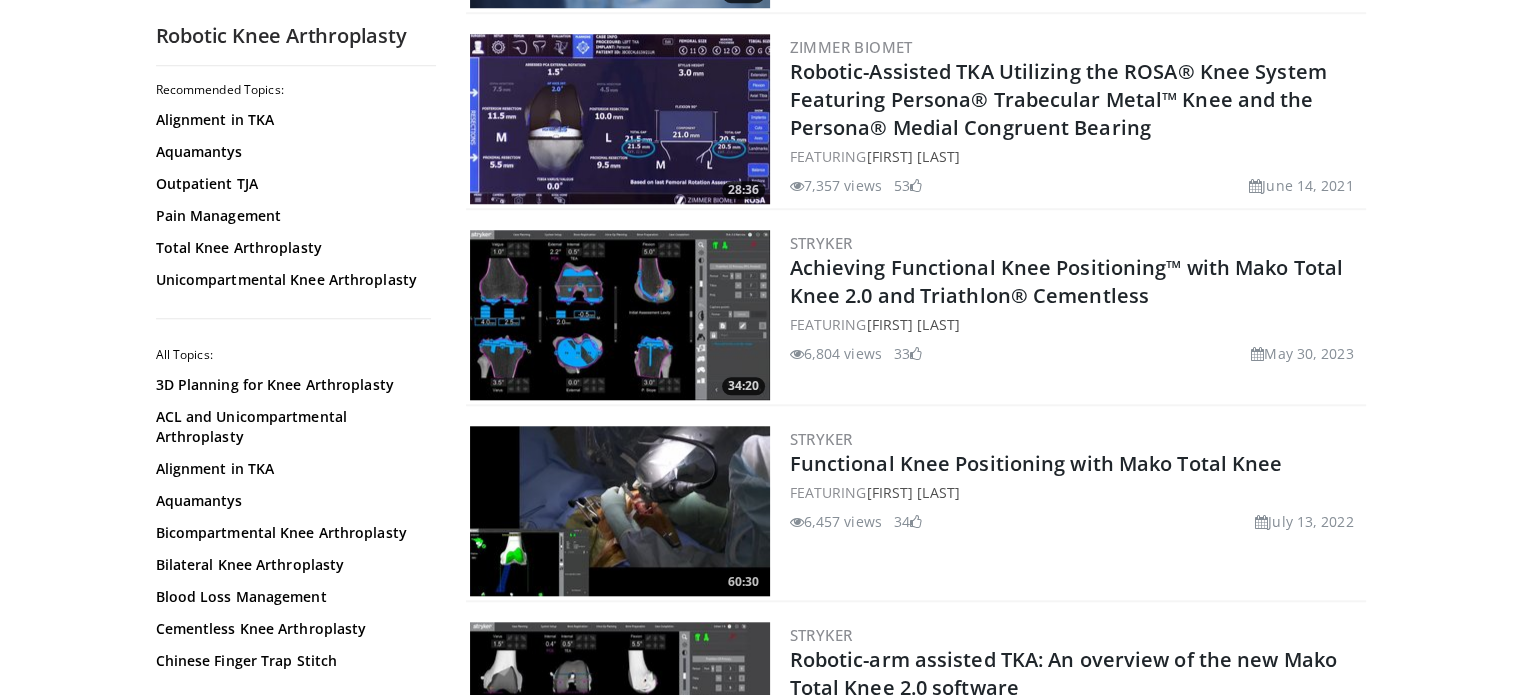 scroll, scrollTop: 1759, scrollLeft: 0, axis: vertical 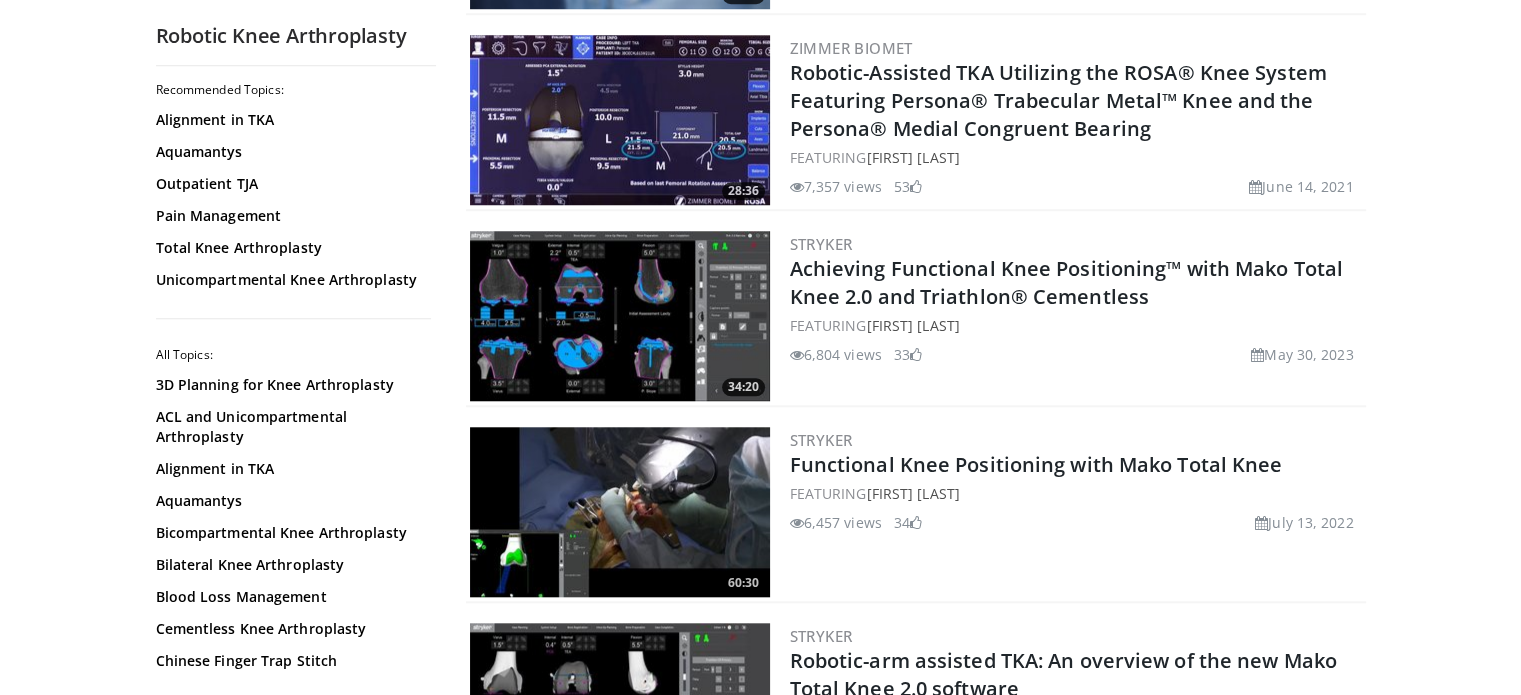 drag, startPoint x: 929, startPoint y: 455, endPoint x: 907, endPoint y: 524, distance: 72.42237 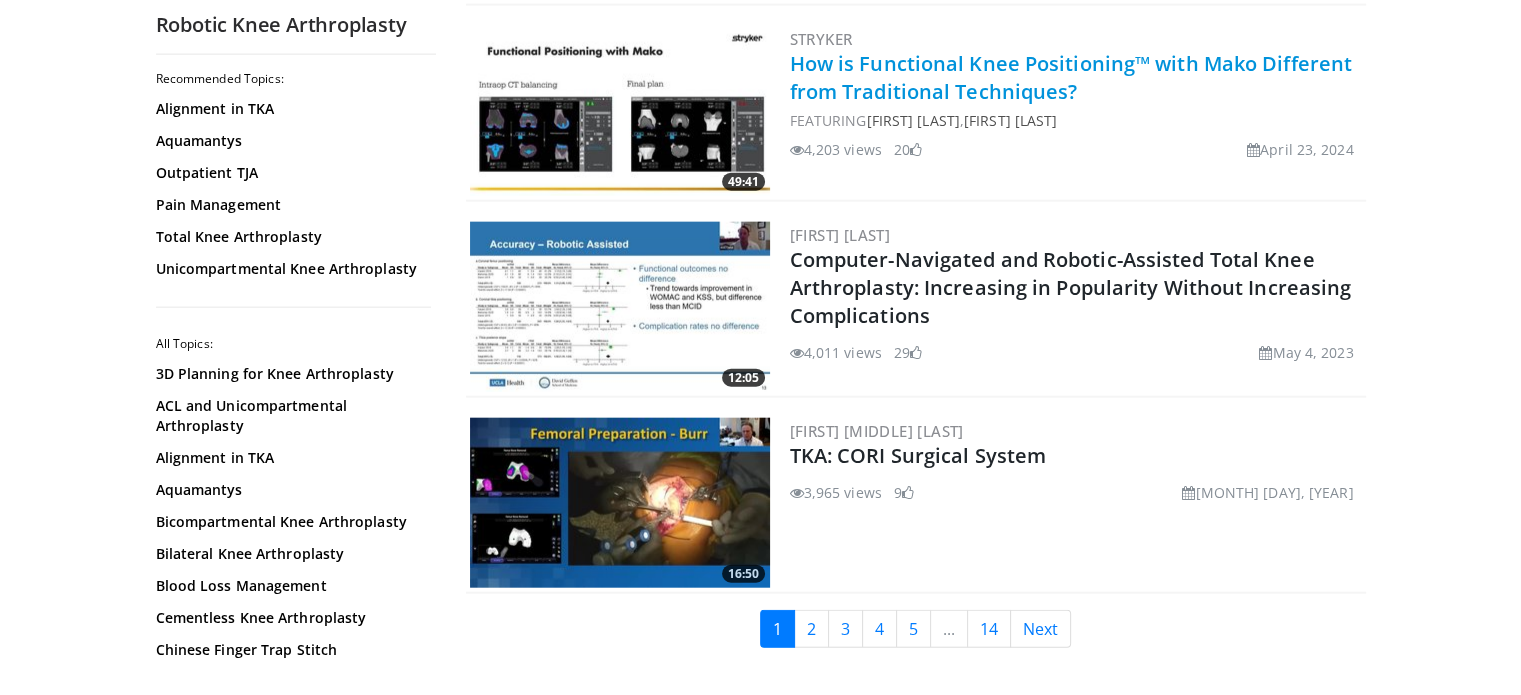 scroll, scrollTop: 4712, scrollLeft: 0, axis: vertical 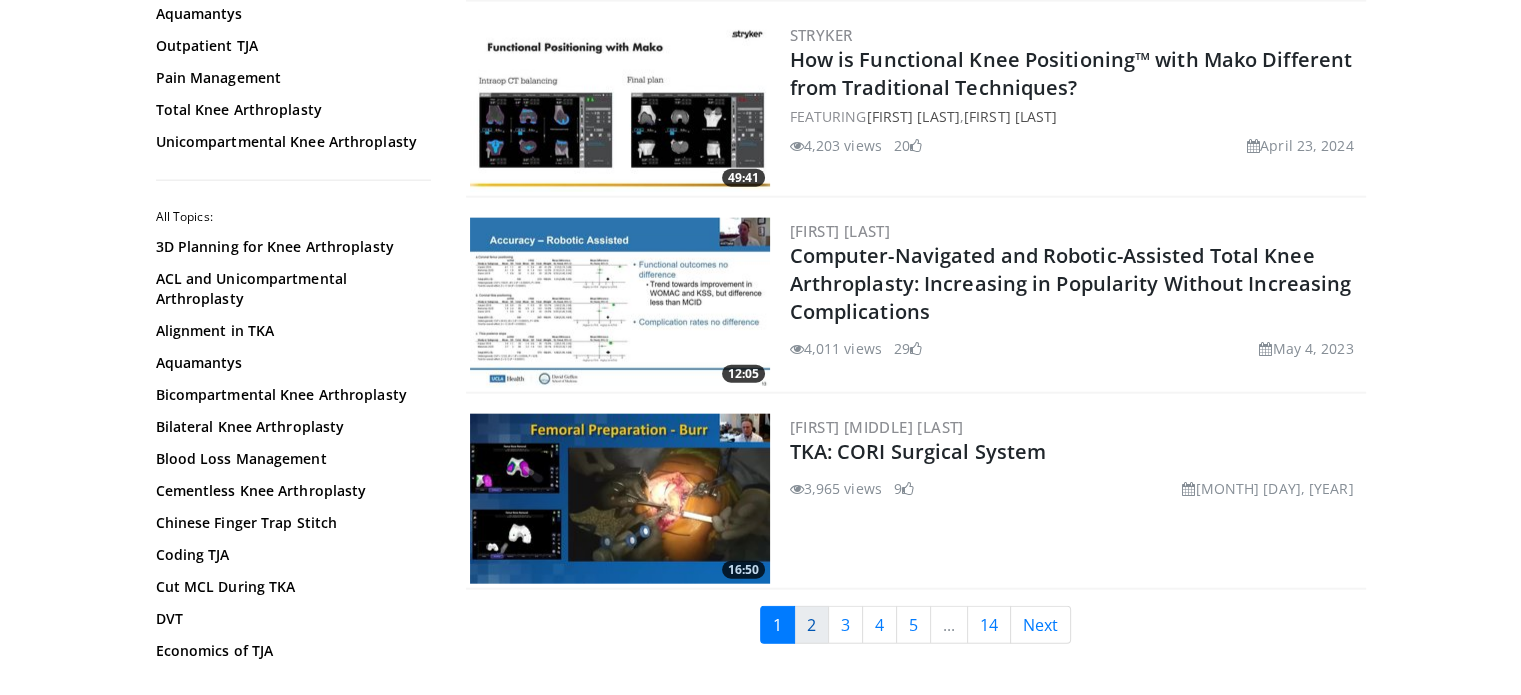 click on "2" at bounding box center (811, 625) 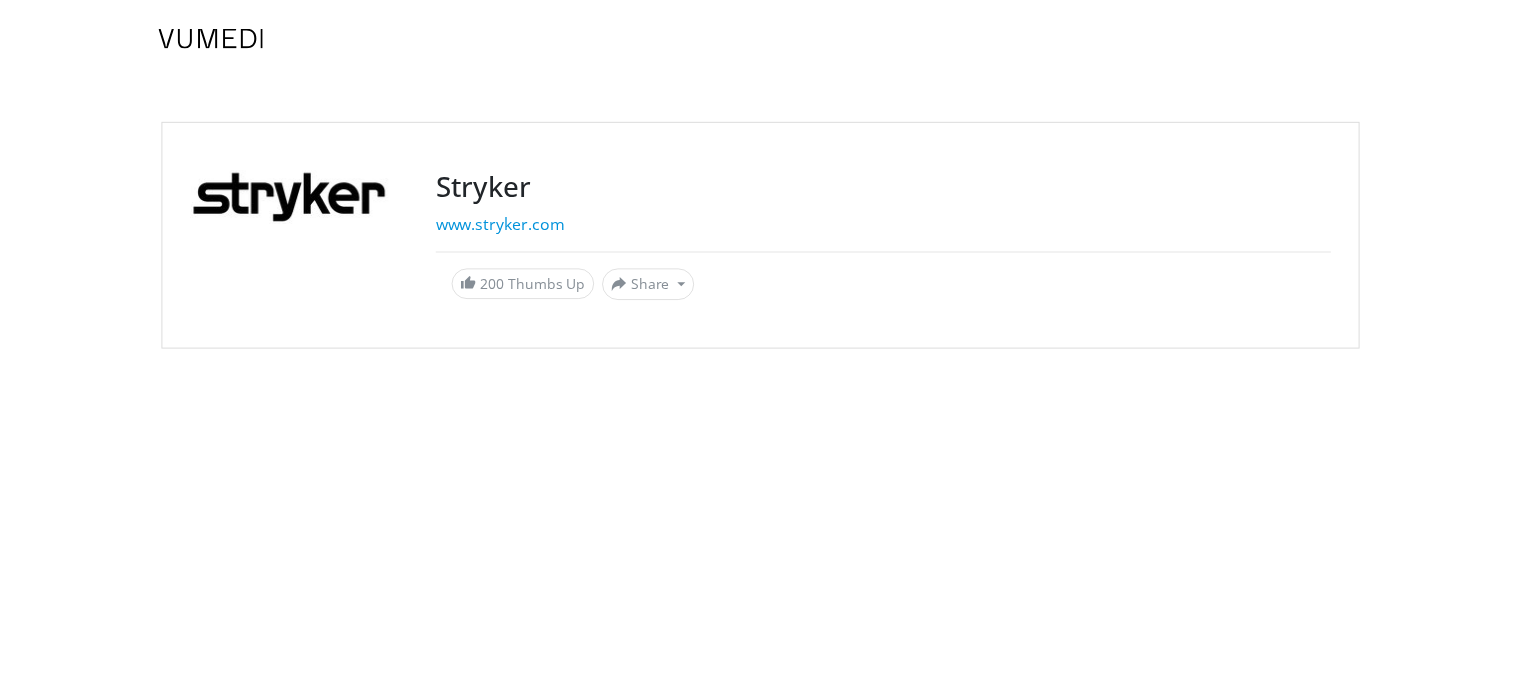 scroll, scrollTop: 0, scrollLeft: 0, axis: both 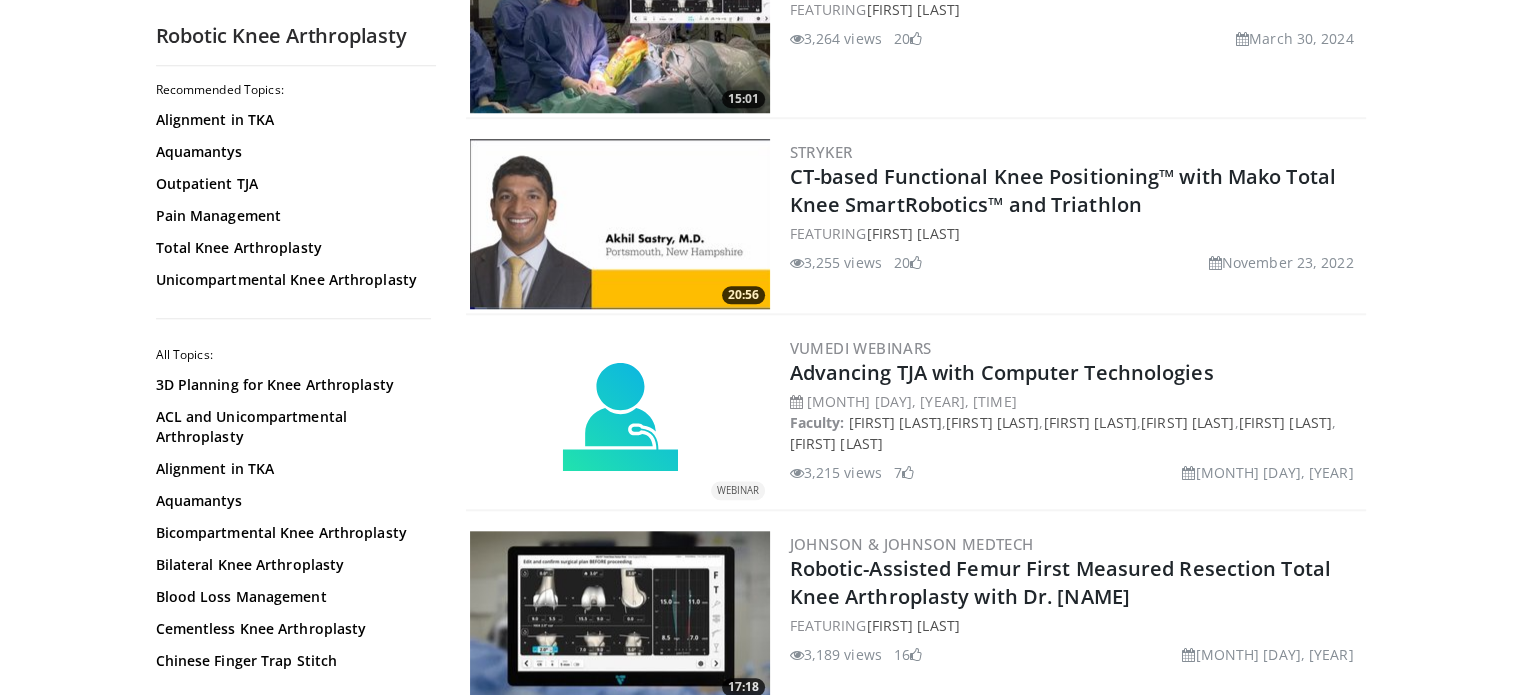 click on "23:43
Zimmer Biomet
ROSA® Partial Knee V1.2 with Persona® Partial Knee System Full Surgical Technique
FEATURING
andrew luu
1,158 views
March 6, 2025
6
42:28
Zimmer Biomet
ROSA® Knee Version 1.4 Surgical Technique
FEATURING
Harlan Levine" at bounding box center [916, 938] 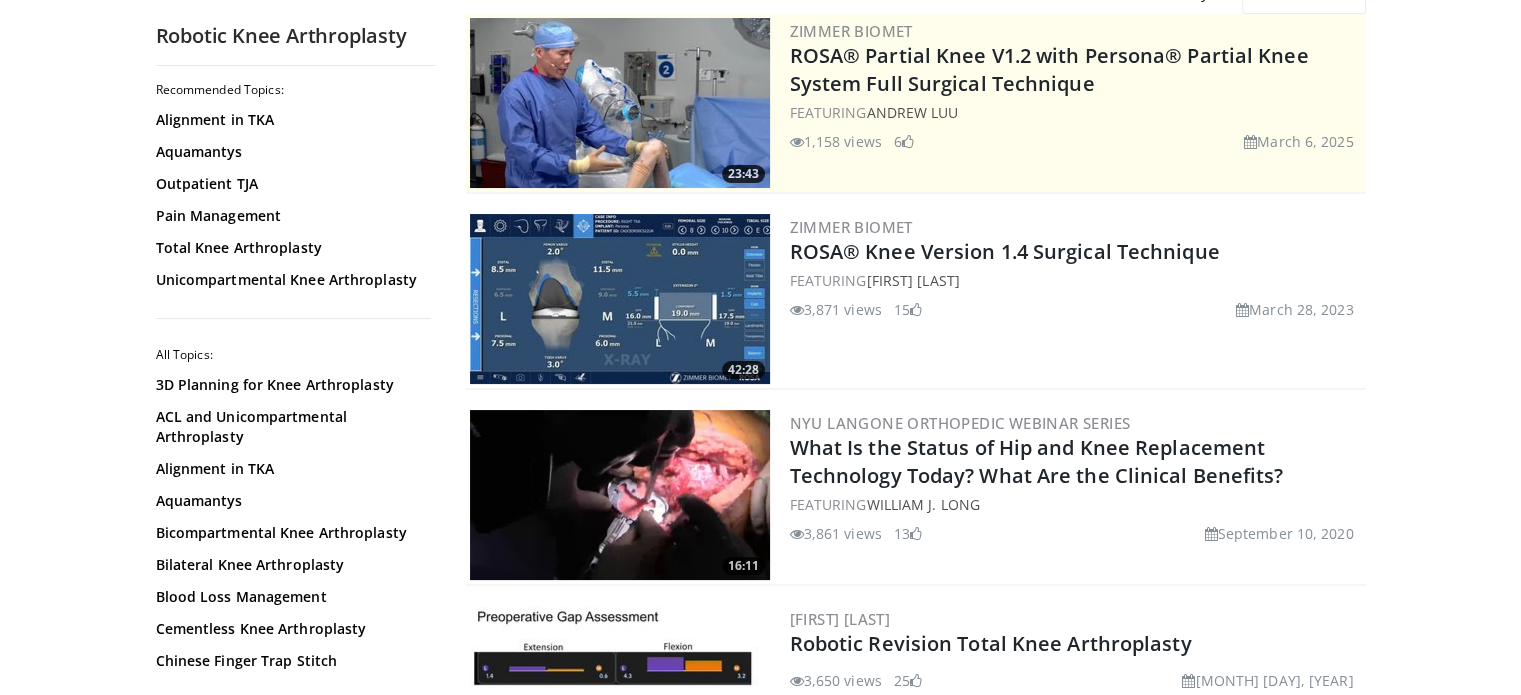 scroll, scrollTop: 0, scrollLeft: 0, axis: both 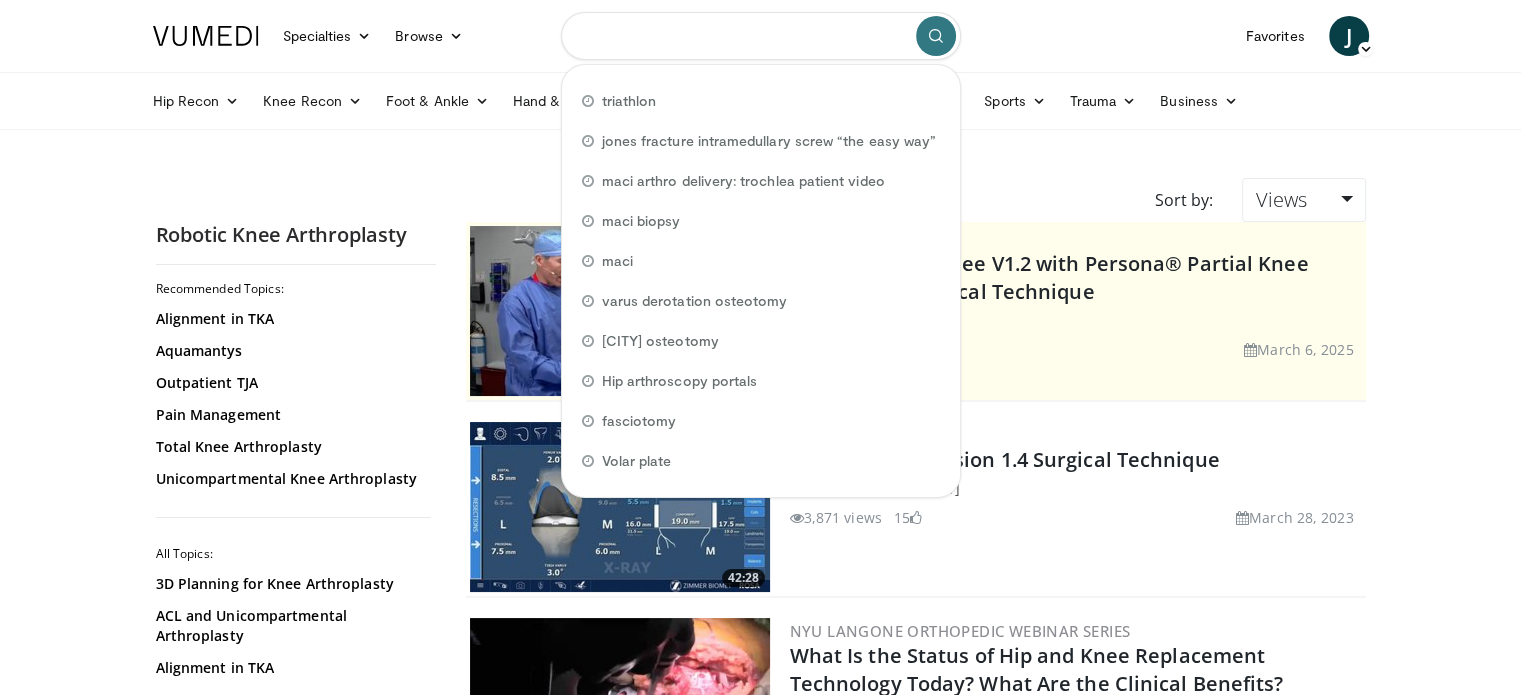 click at bounding box center (761, 36) 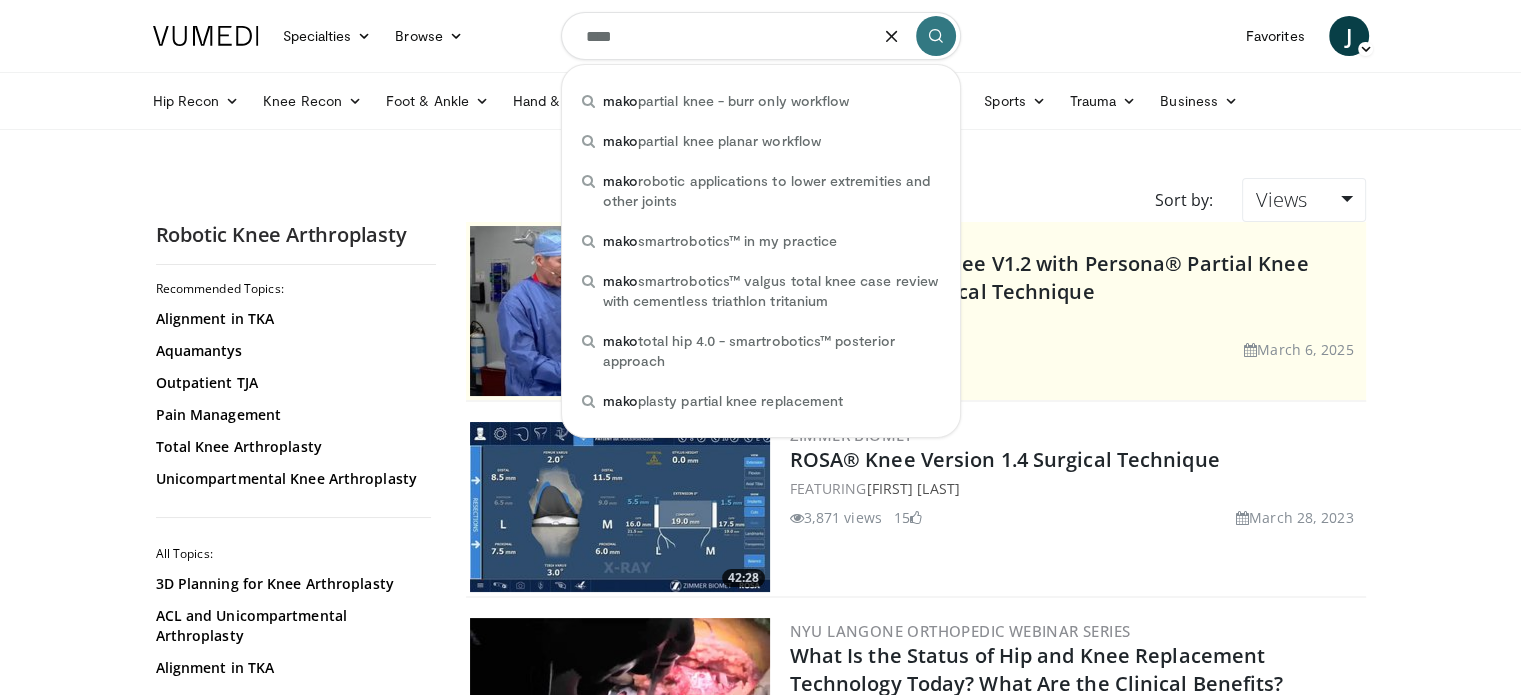 type on "****" 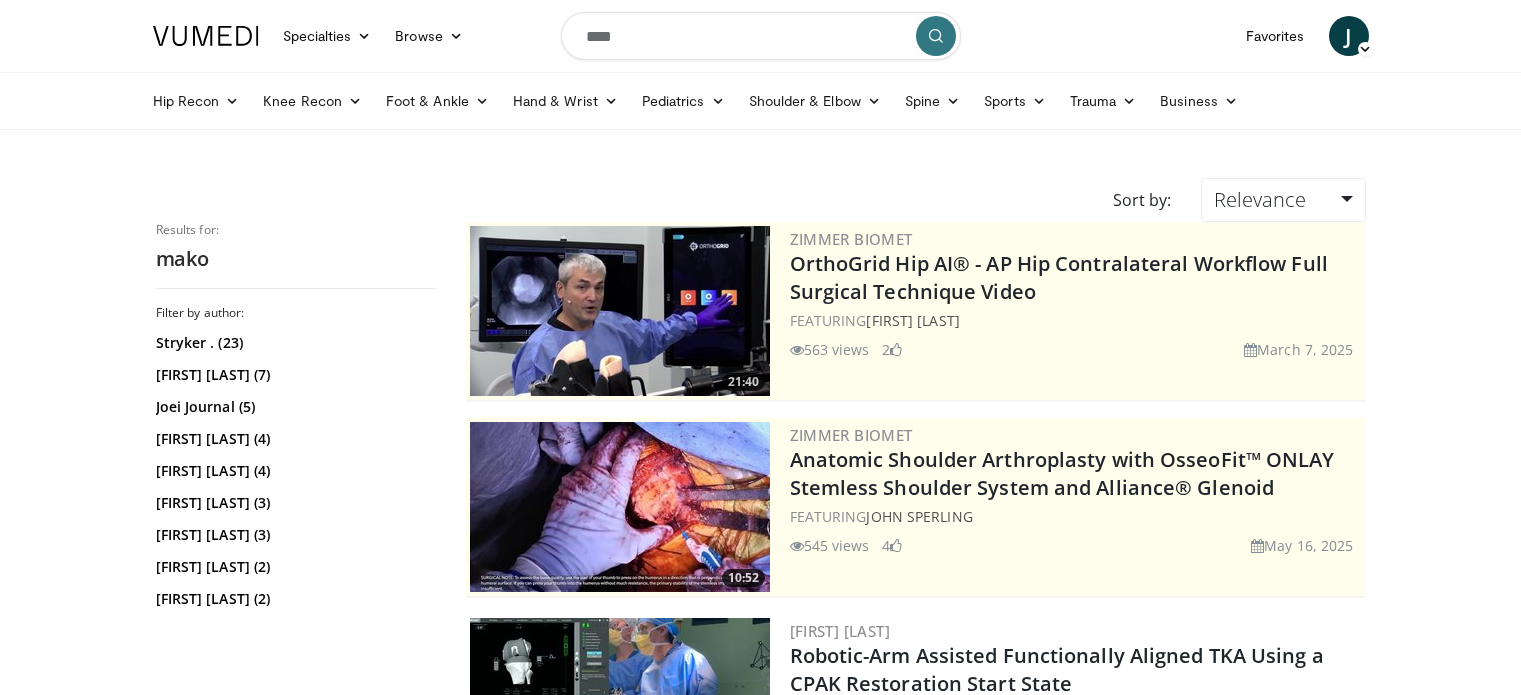 scroll, scrollTop: 0, scrollLeft: 0, axis: both 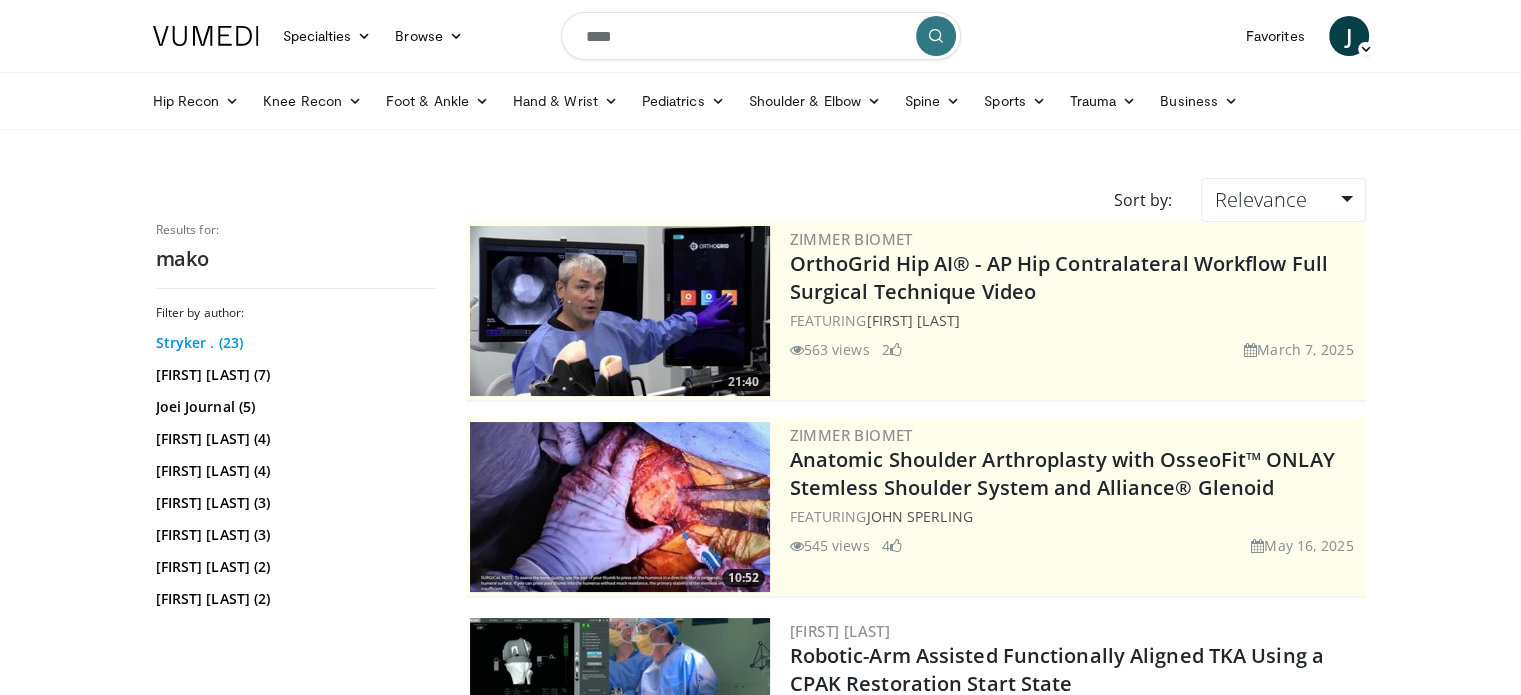 click on "Stryker . (23)" at bounding box center (293, 343) 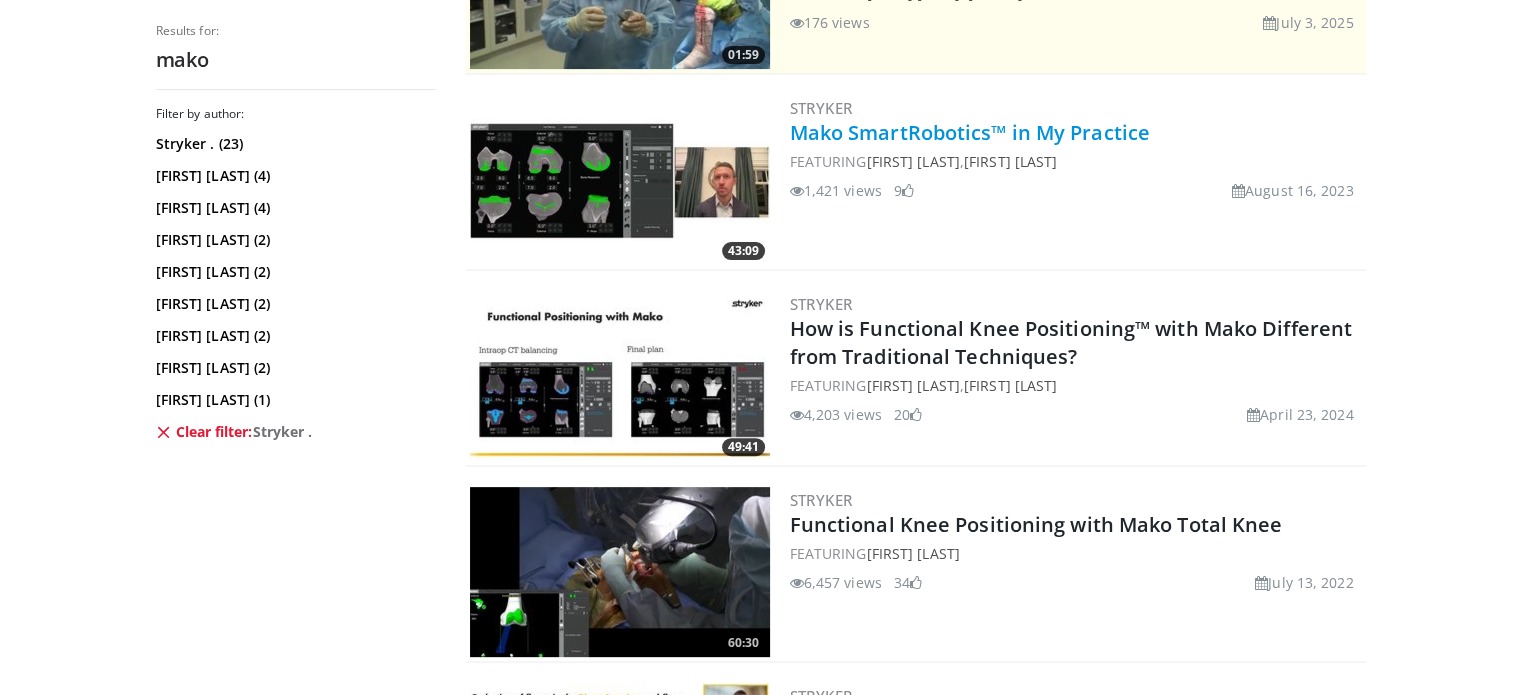 scroll, scrollTop: 582, scrollLeft: 0, axis: vertical 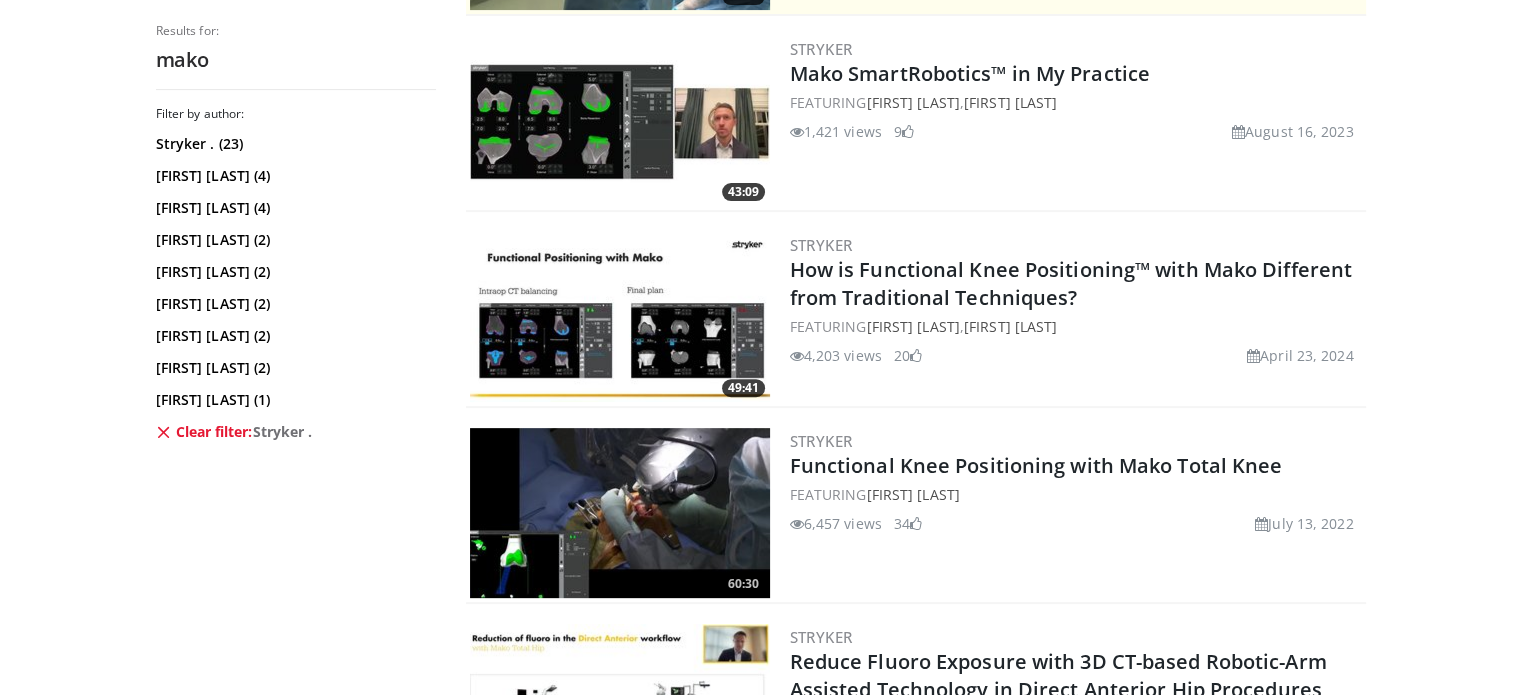 drag, startPoint x: 915, startPoint y: 461, endPoint x: 736, endPoint y: 458, distance: 179.02513 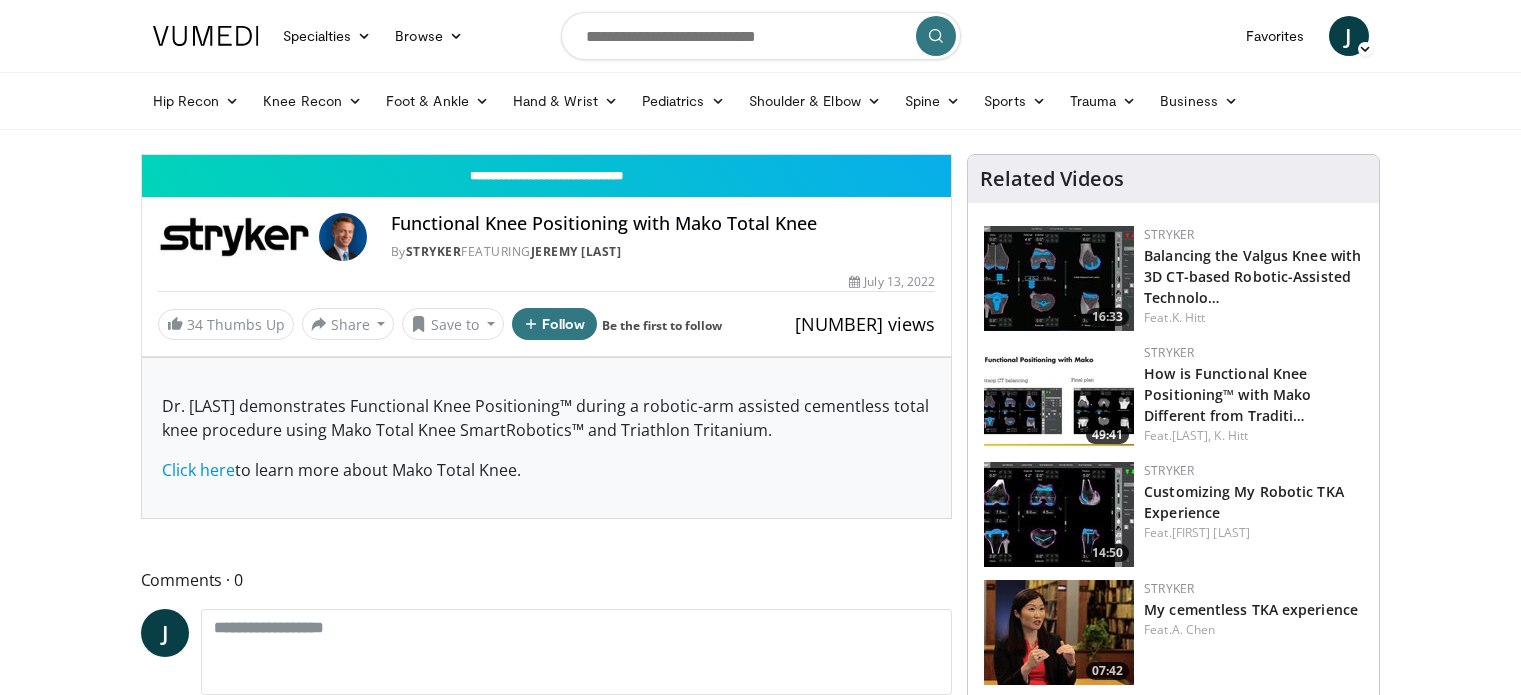 scroll, scrollTop: 0, scrollLeft: 0, axis: both 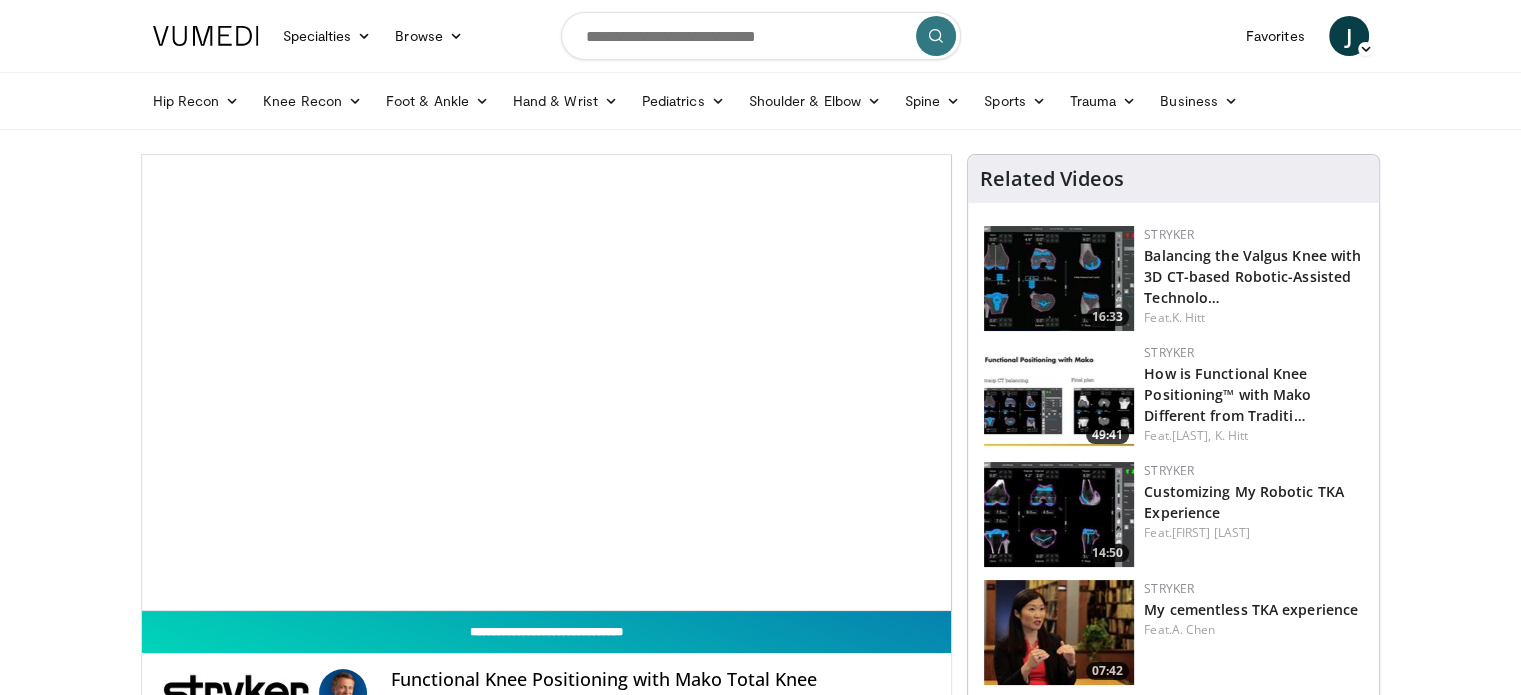 drag, startPoint x: 0, startPoint y: 0, endPoint x: 831, endPoint y: 610, distance: 1030.8545 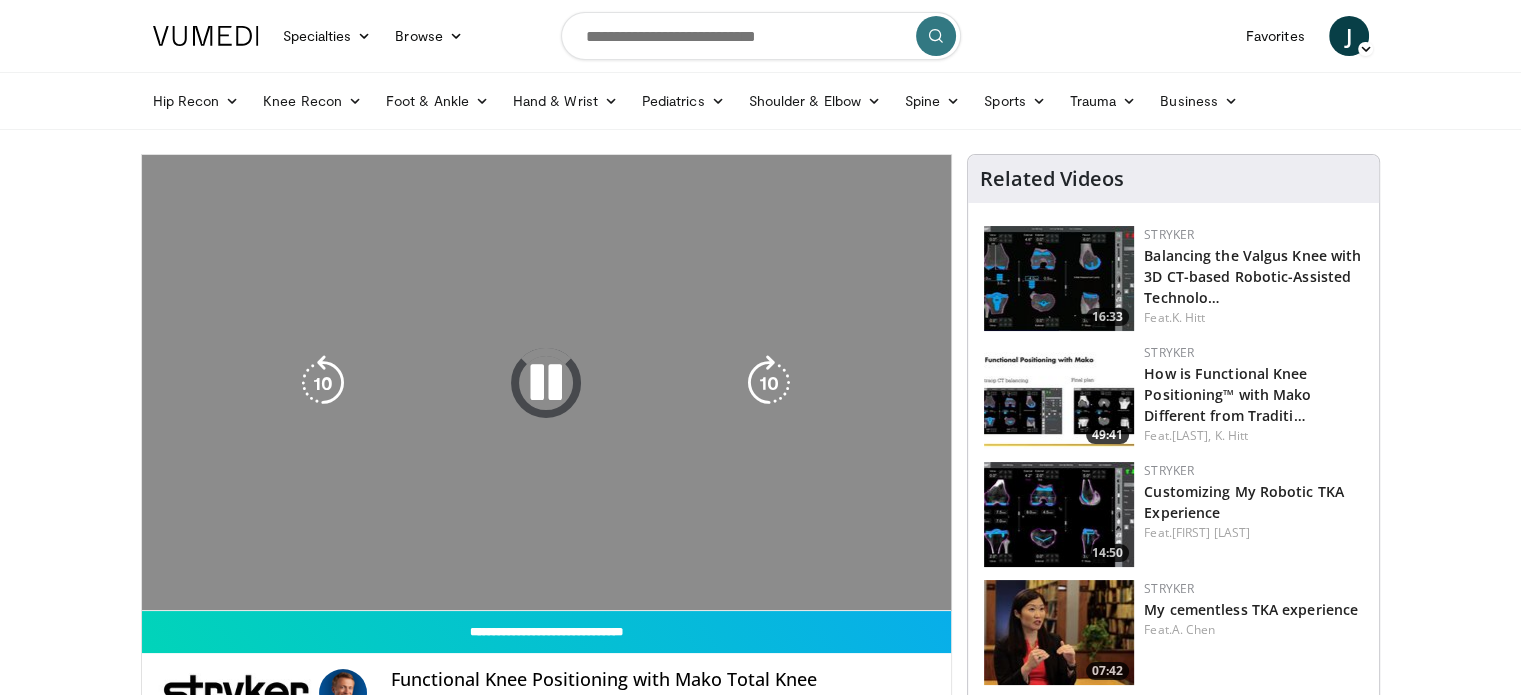 scroll, scrollTop: 0, scrollLeft: 0, axis: both 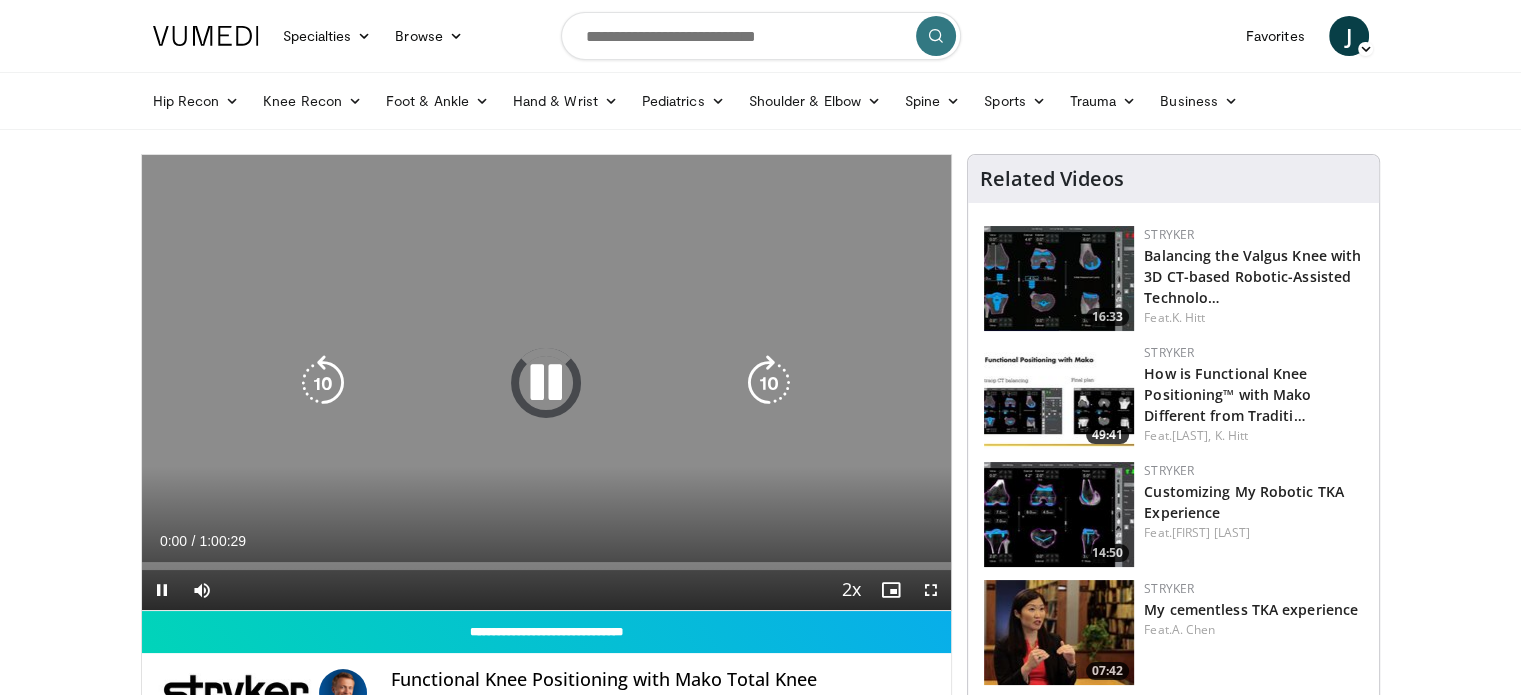 drag, startPoint x: 831, startPoint y: 610, endPoint x: 479, endPoint y: 423, distance: 398.58878 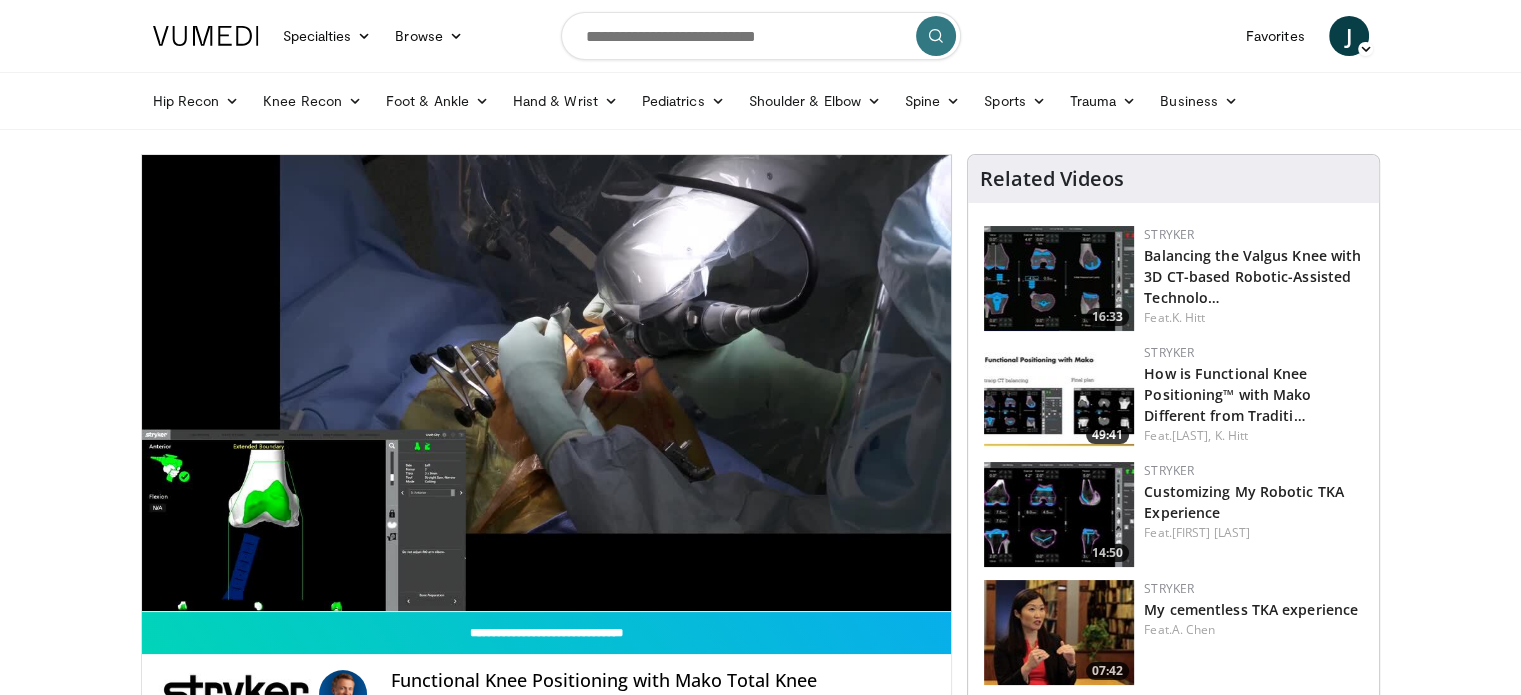 click on "**********" at bounding box center (554, 1398) 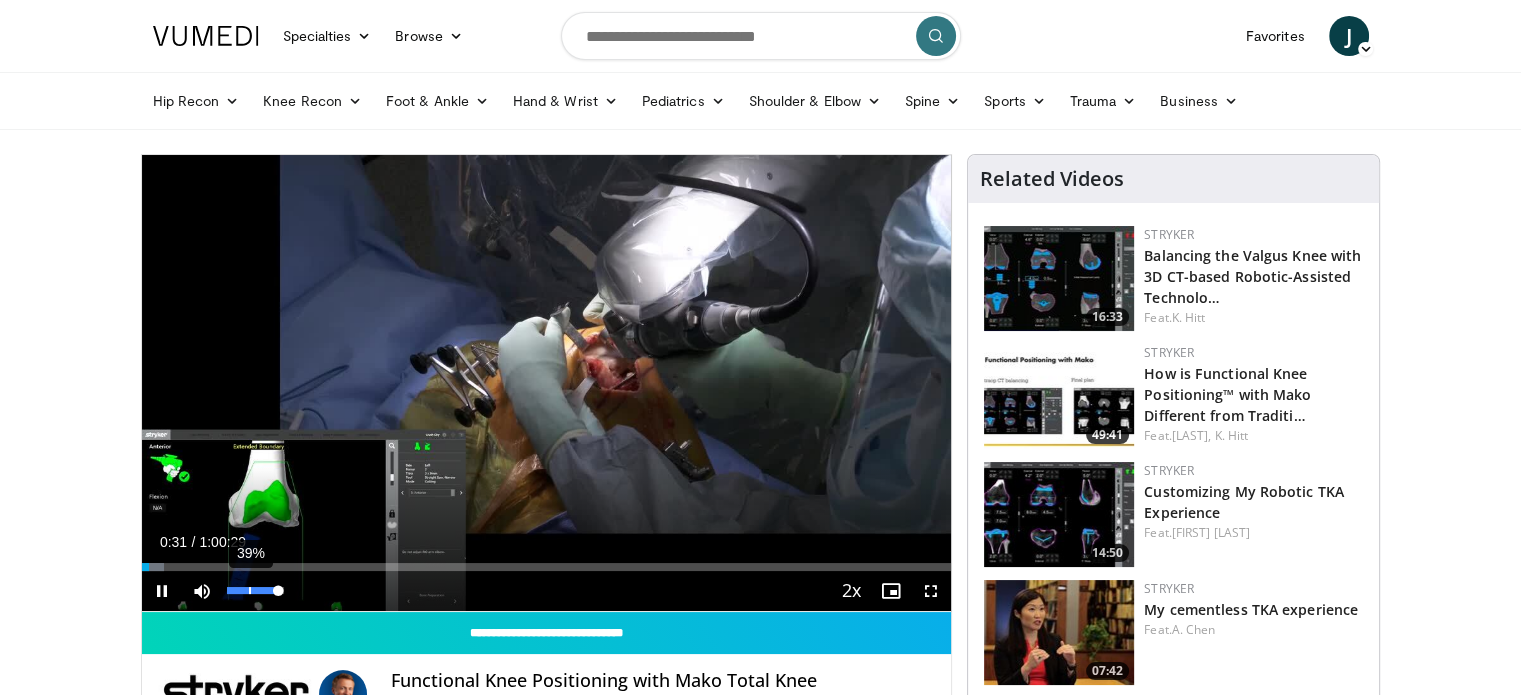click on "39%" at bounding box center [255, 590] 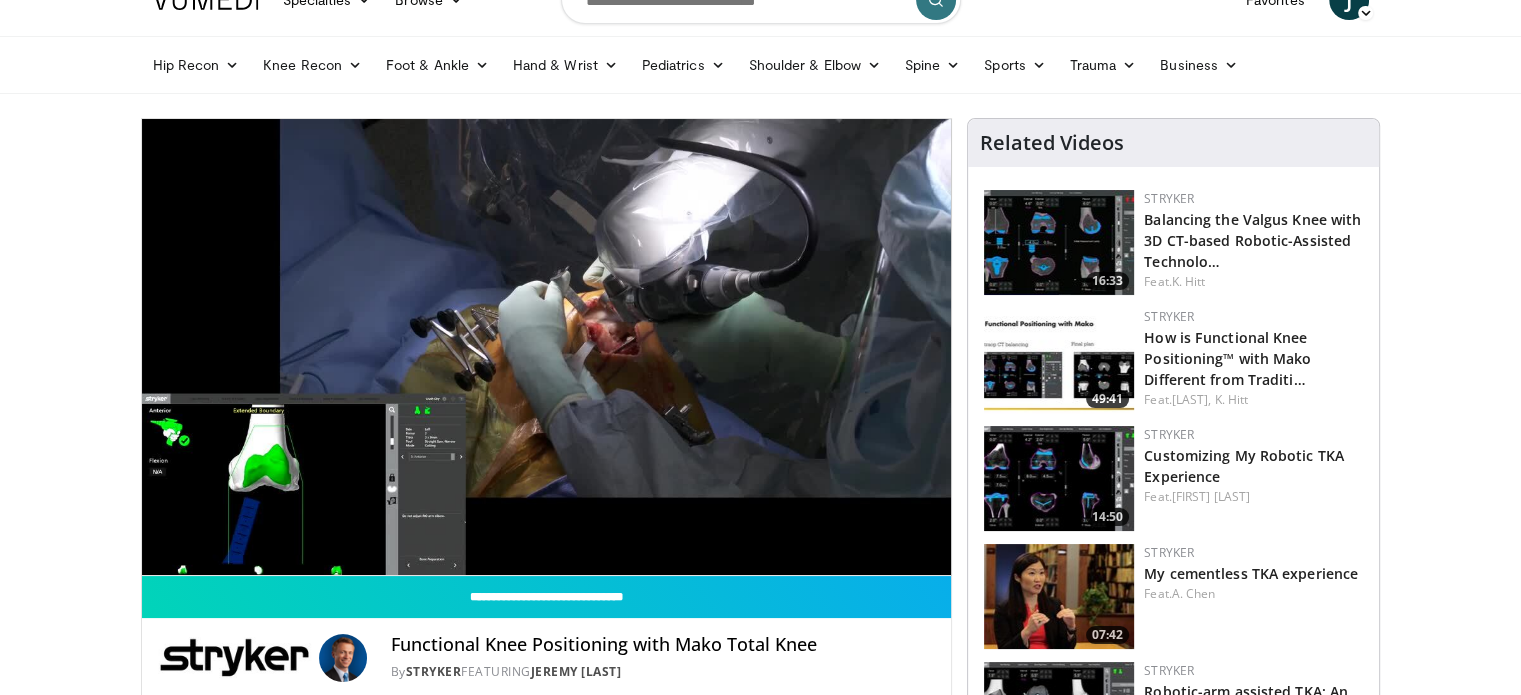 scroll, scrollTop: 608, scrollLeft: 0, axis: vertical 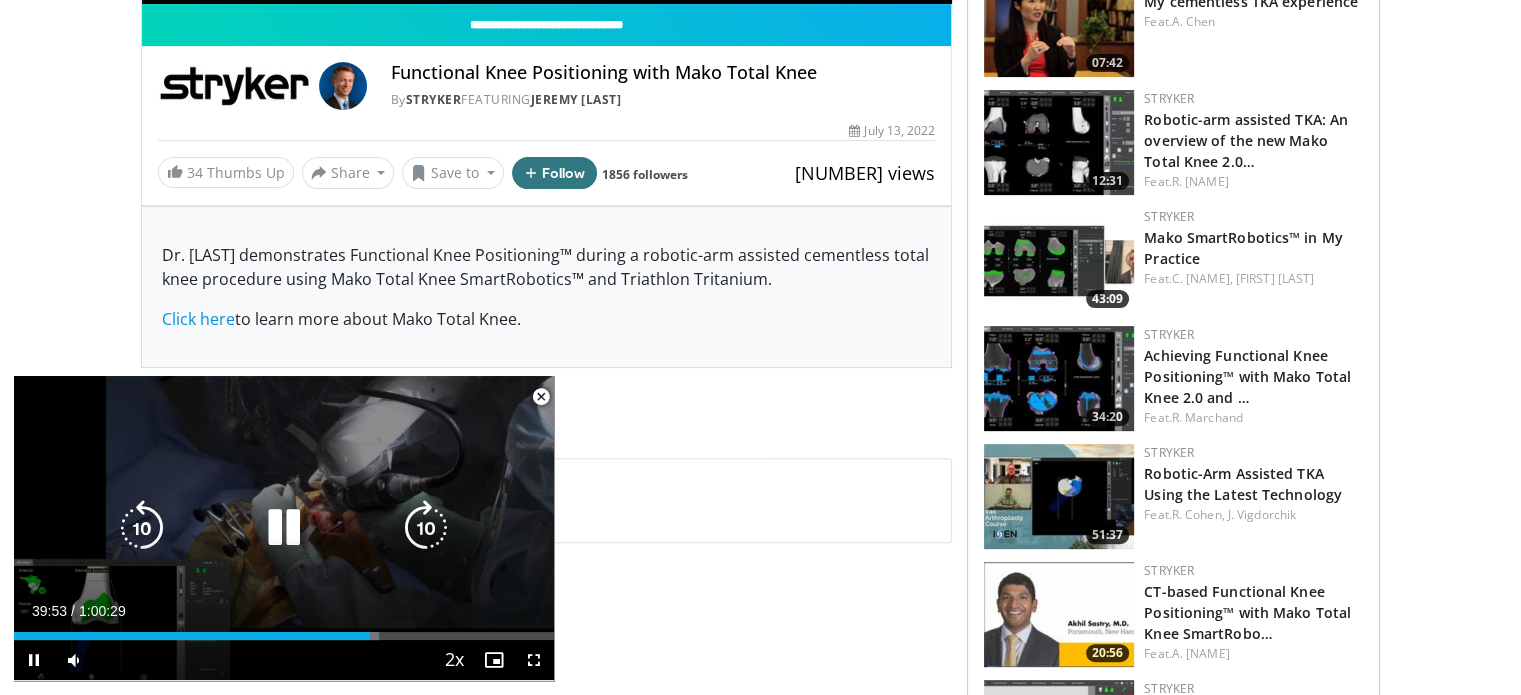 click on "10 seconds
Tap to unmute" at bounding box center (284, 528) 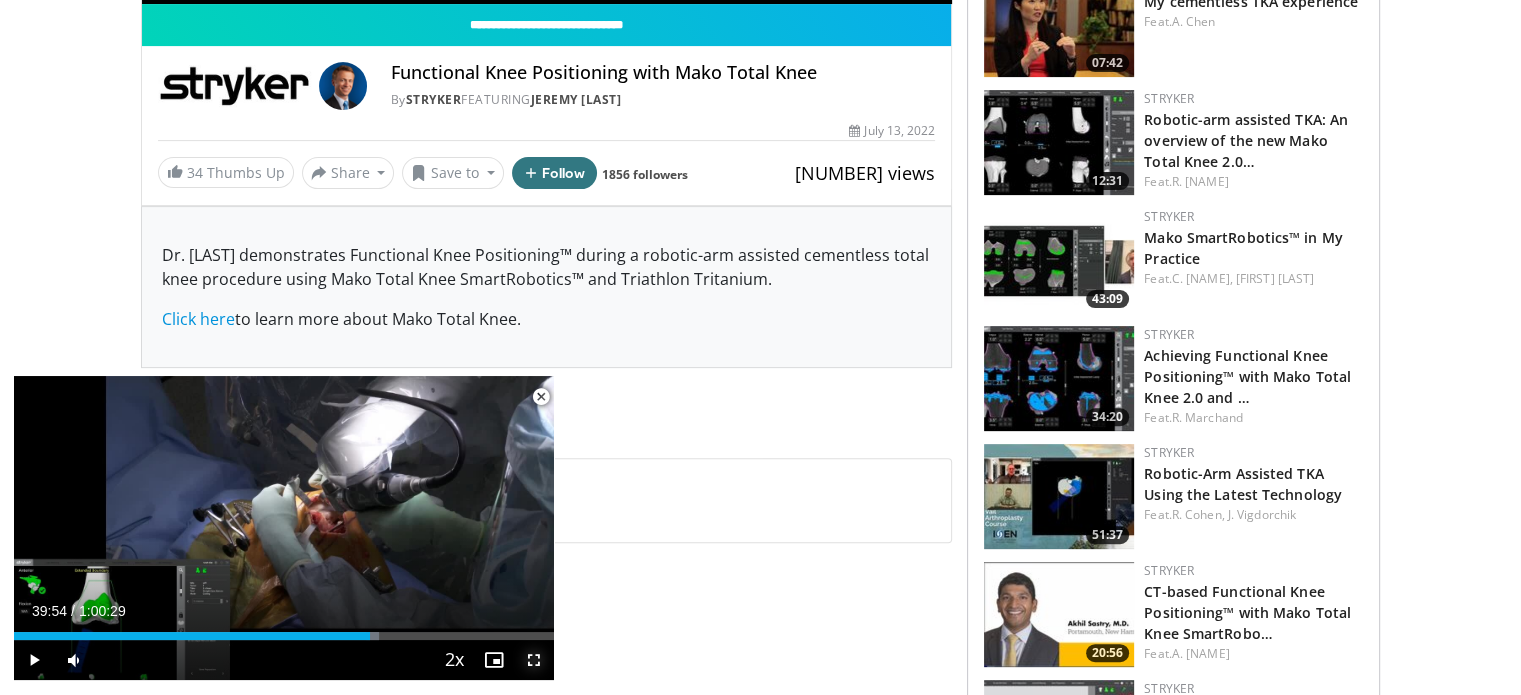 click at bounding box center [534, 660] 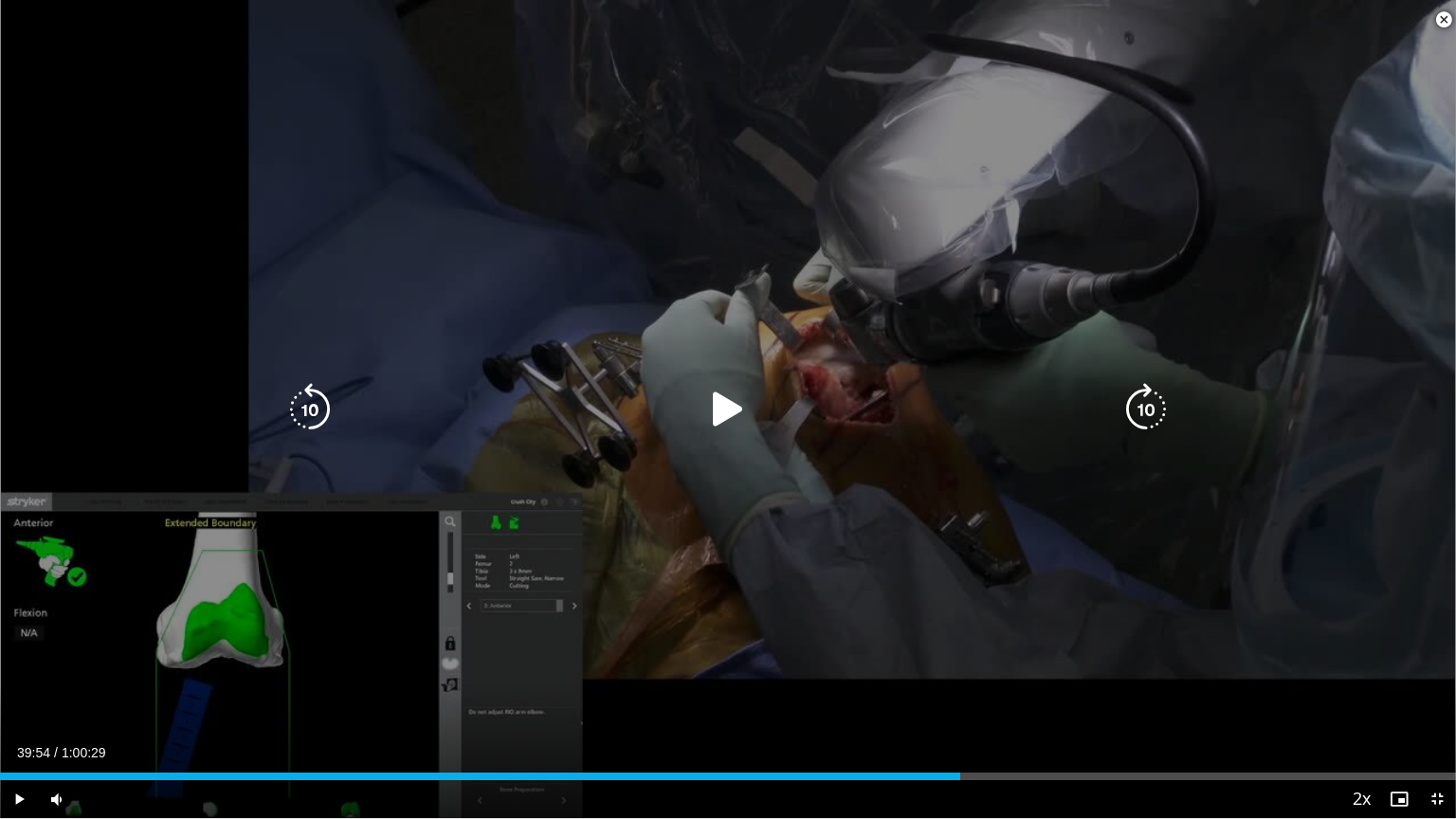 click on "10 seconds
Tap to unmute" at bounding box center [728, 409] 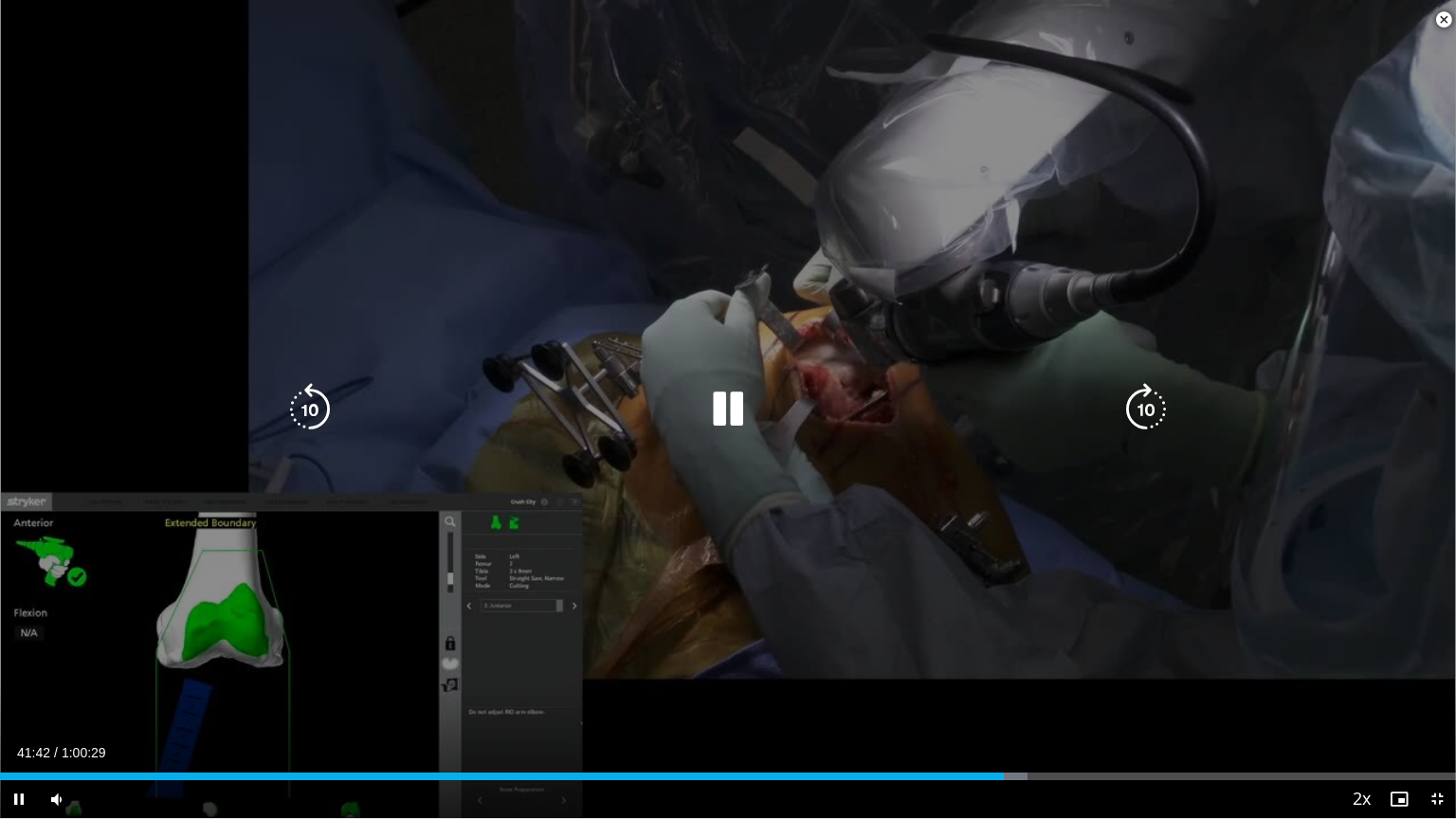 click at bounding box center [728, 410] 